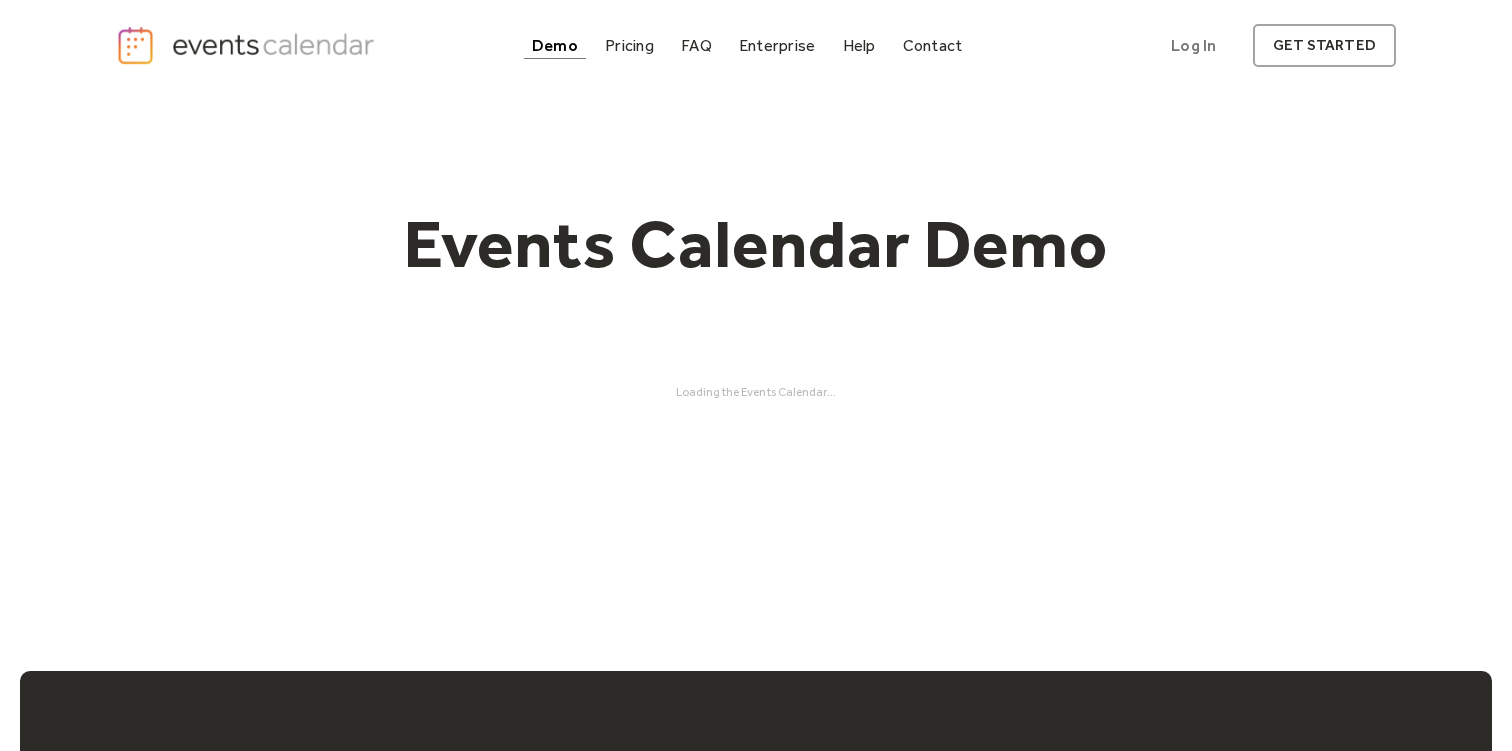 scroll, scrollTop: 0, scrollLeft: 0, axis: both 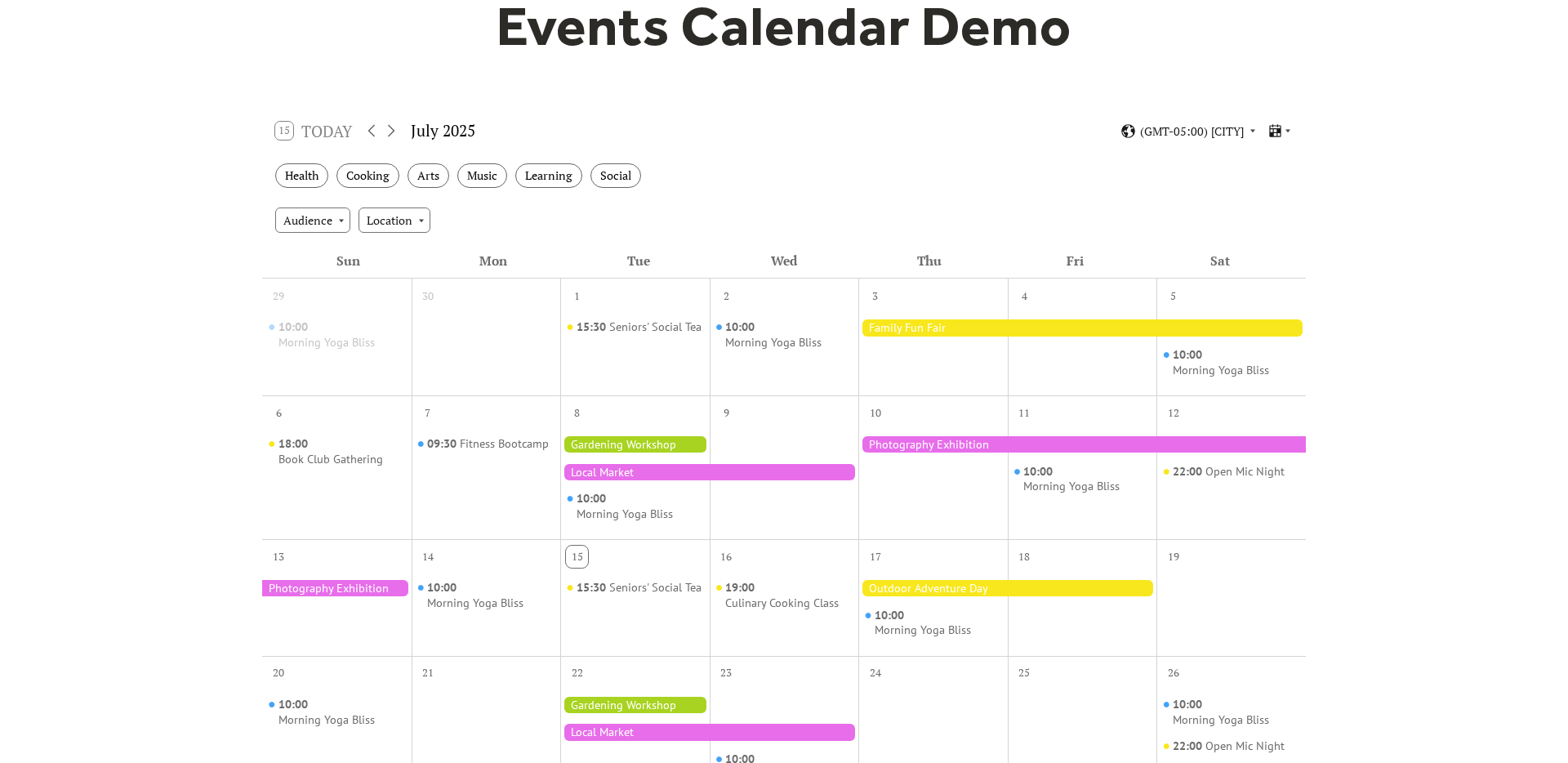 click at bounding box center [486, 349] 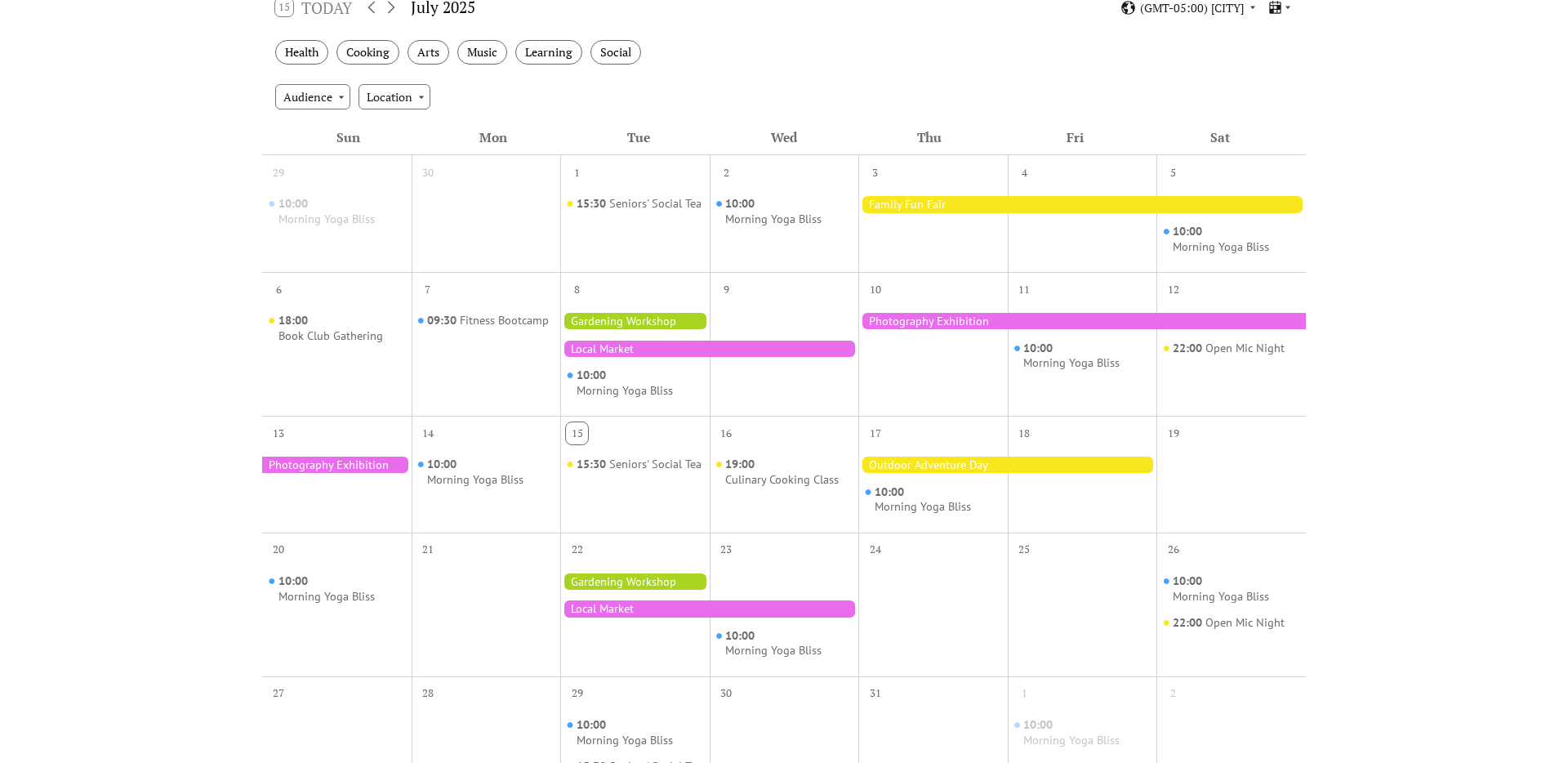 click on "16" at bounding box center [784, 431] 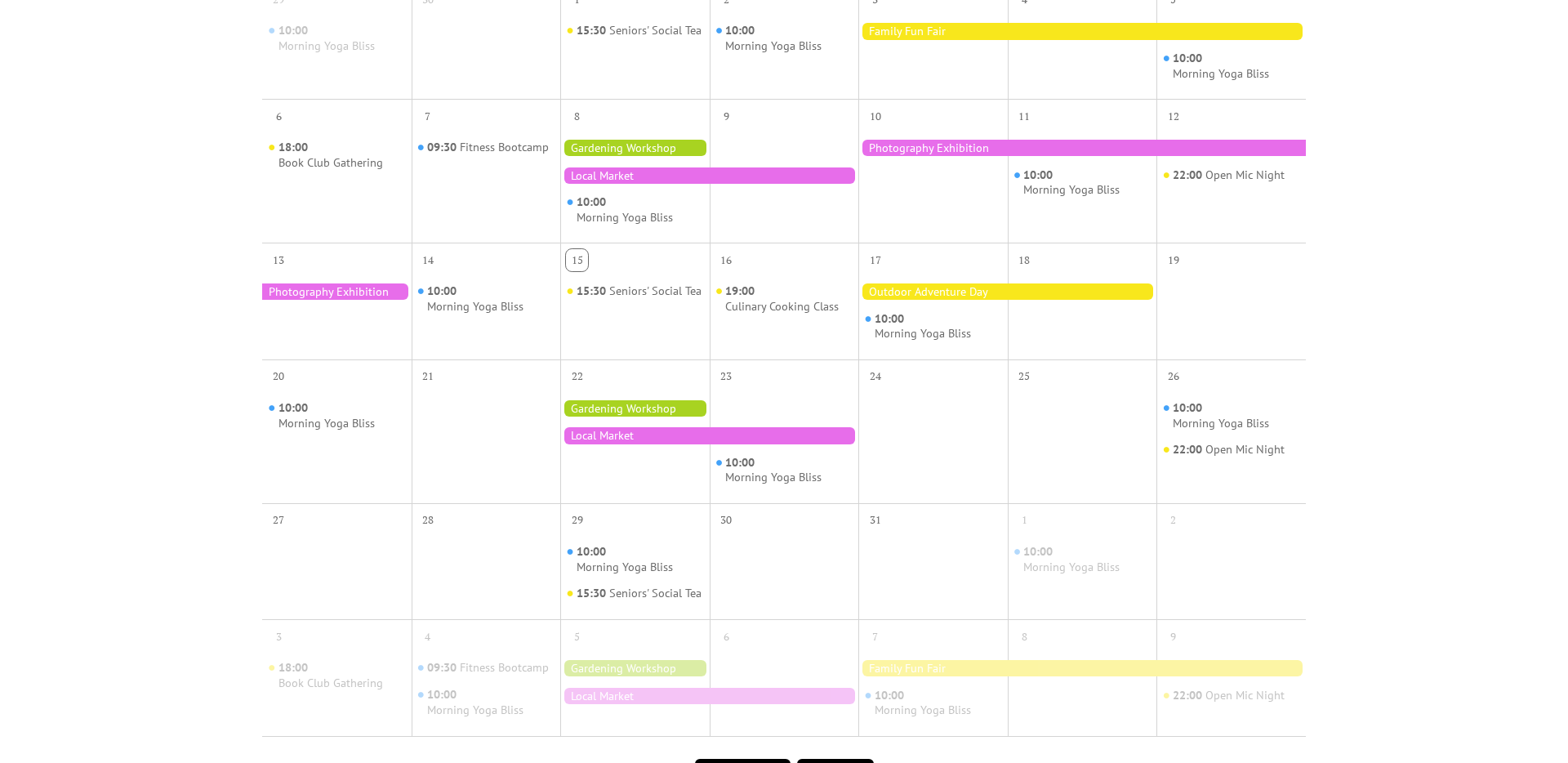 scroll, scrollTop: 664, scrollLeft: 0, axis: vertical 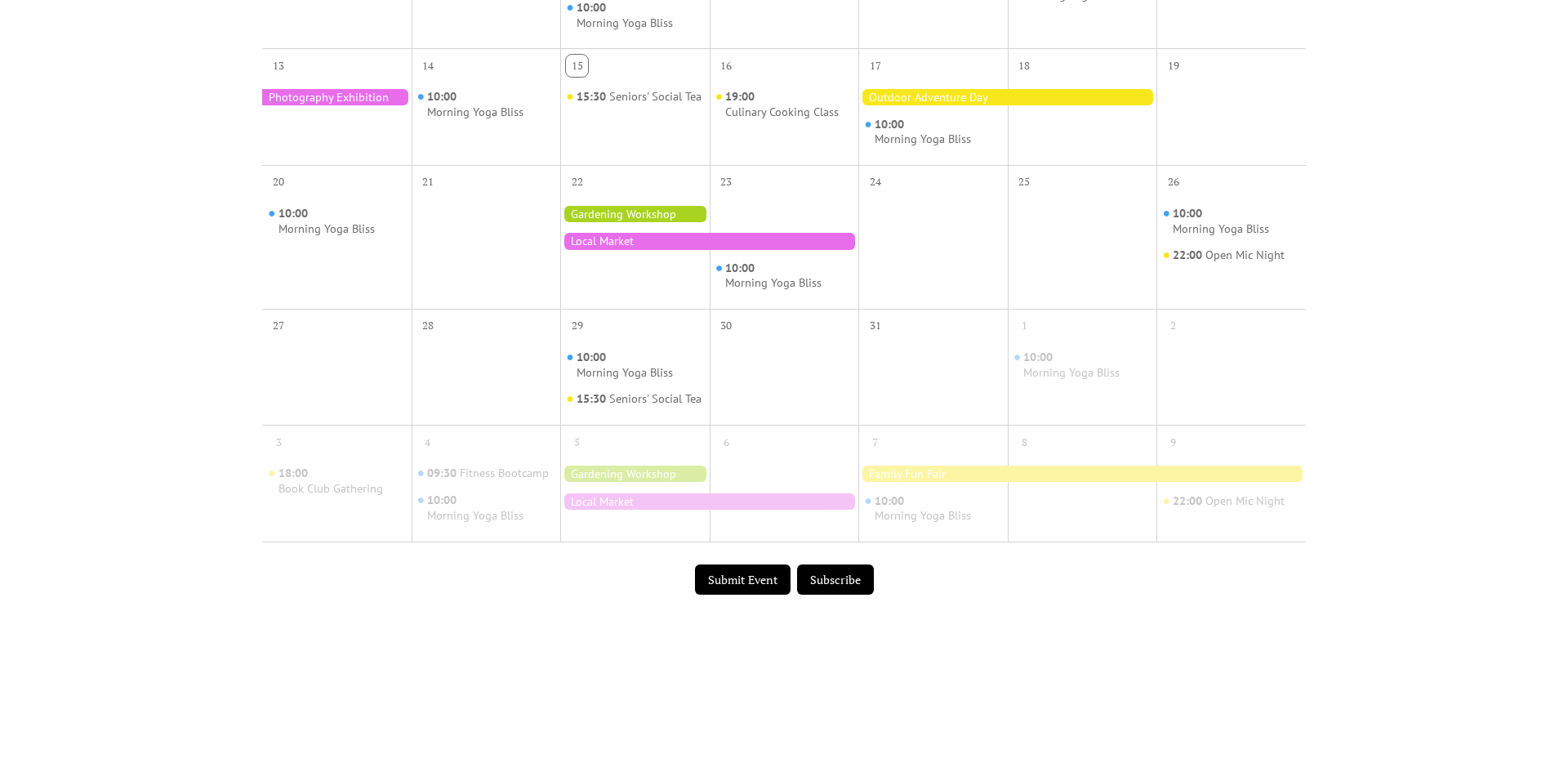 click on "Submit Event" at bounding box center [742, 580] 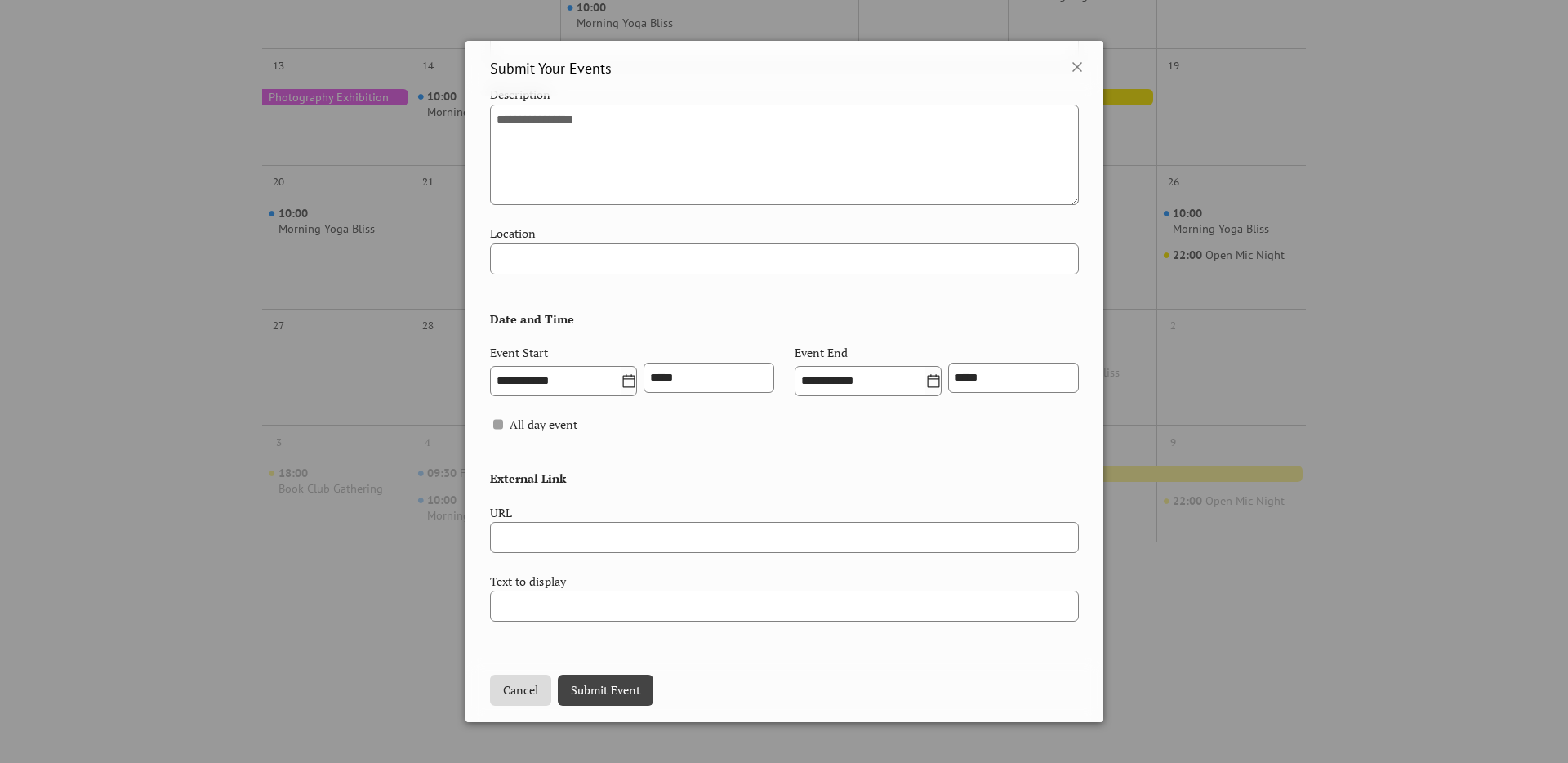 scroll, scrollTop: 0, scrollLeft: 0, axis: both 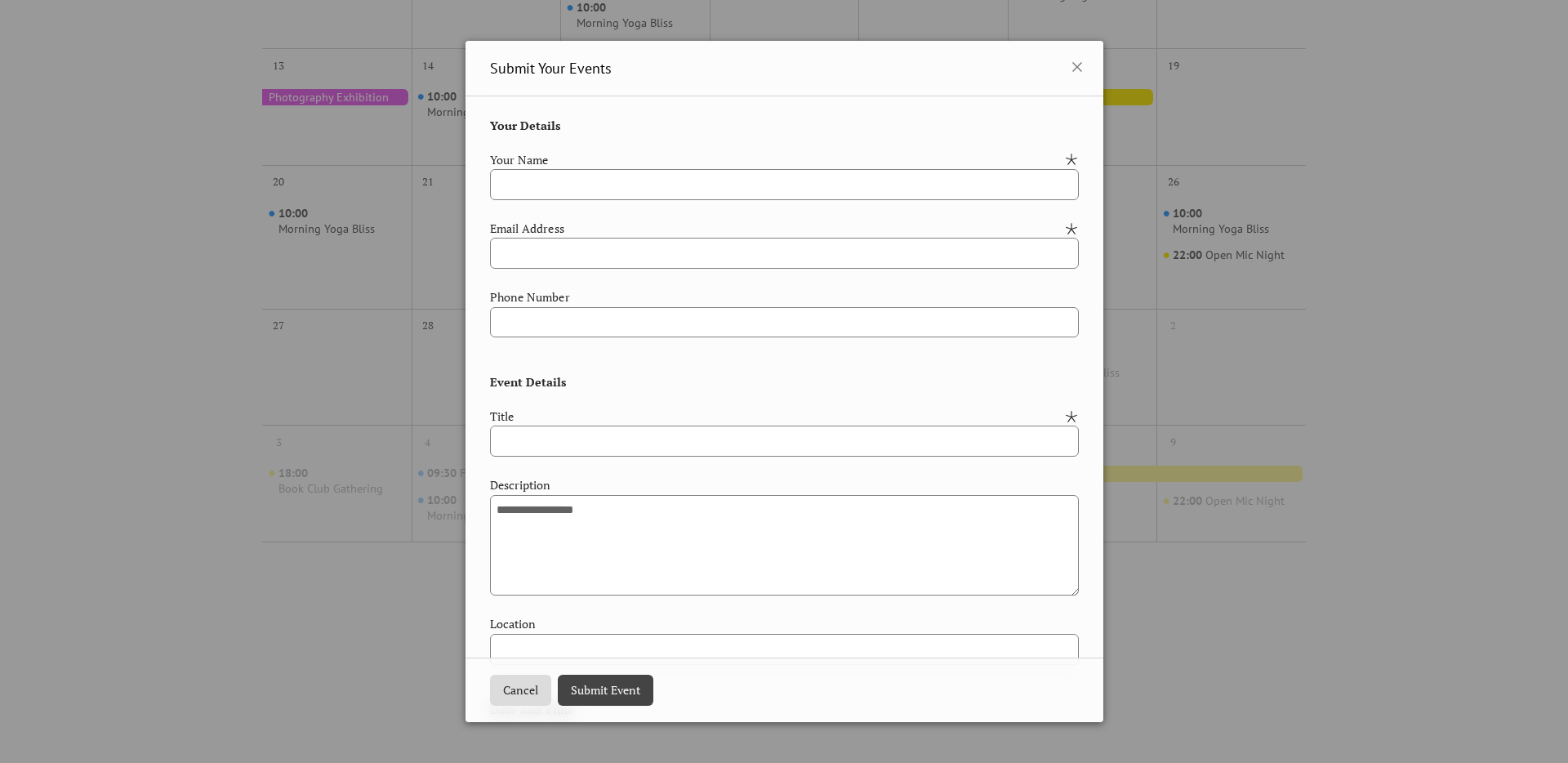 click on "Your Name" at bounding box center (775, 160) 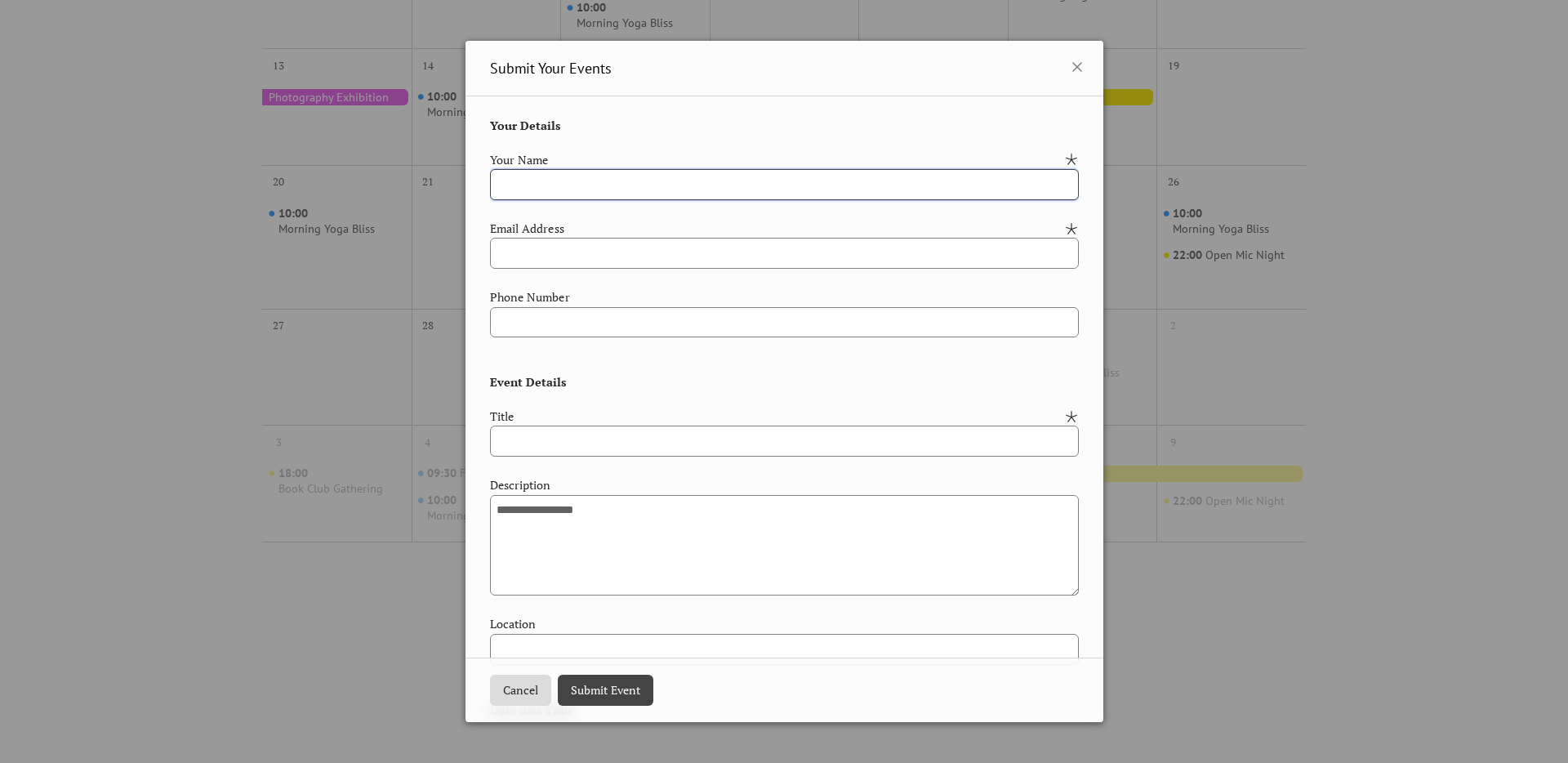 click at bounding box center [784, 185] 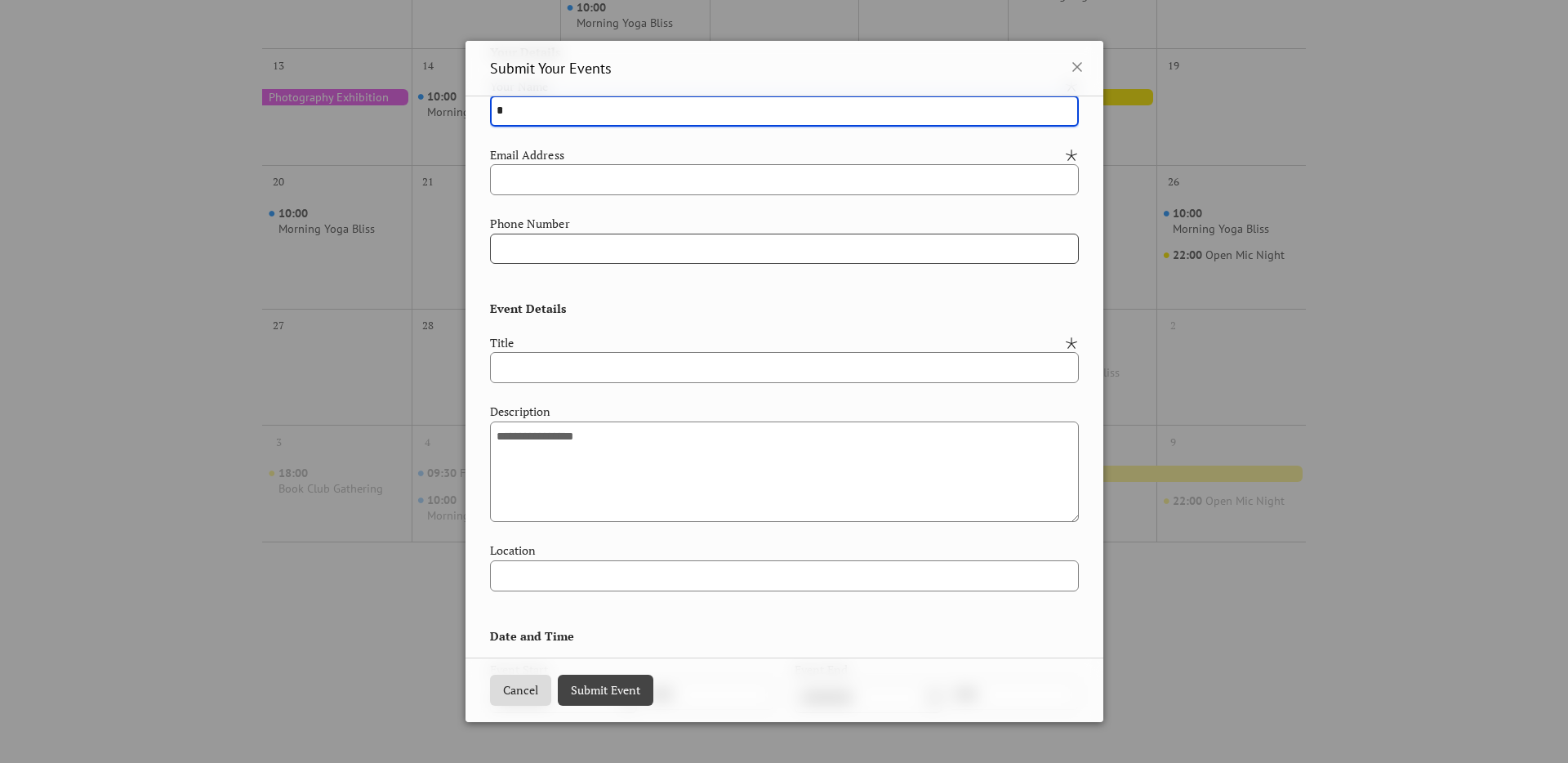 scroll, scrollTop: 466, scrollLeft: 0, axis: vertical 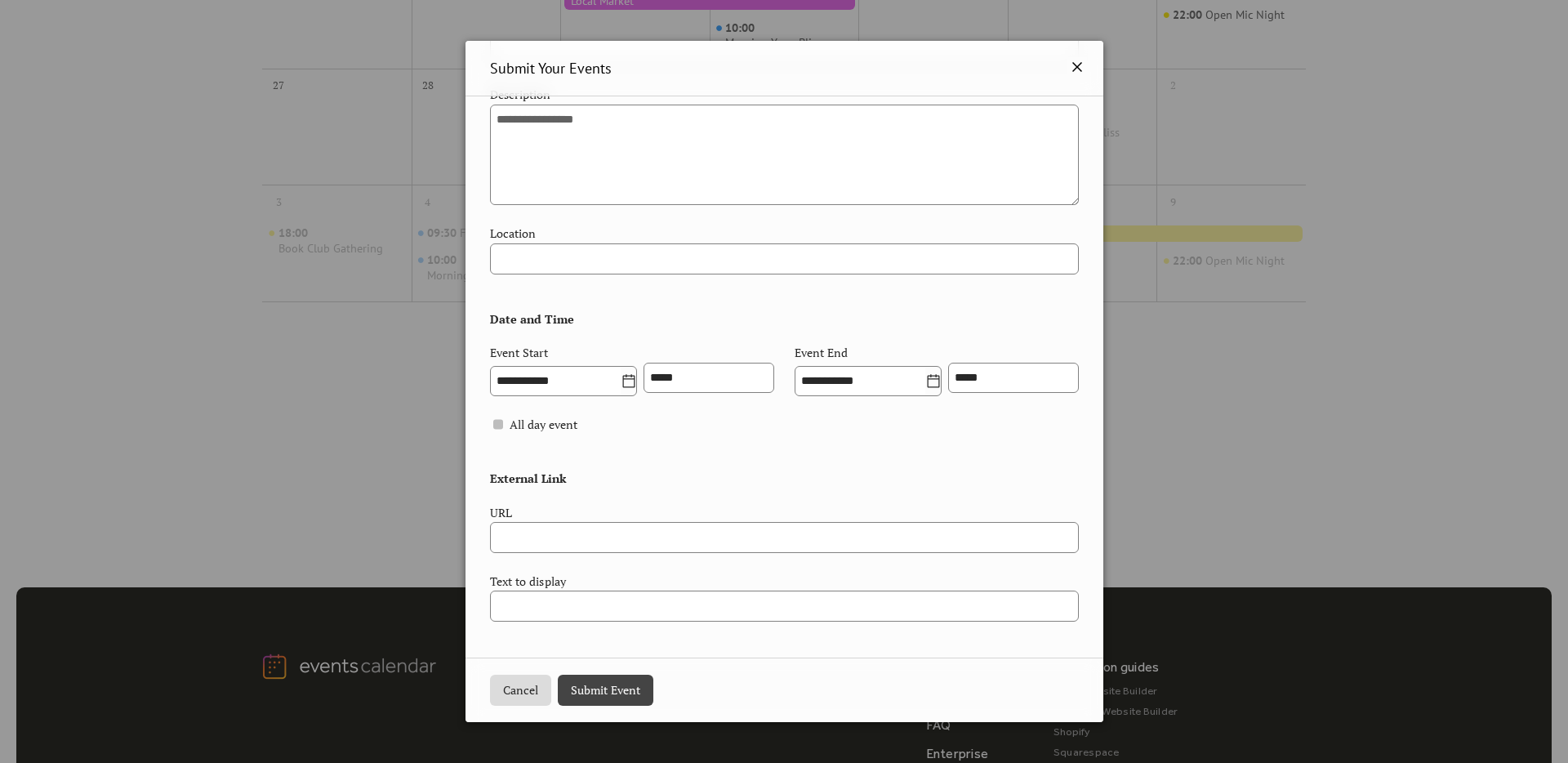 type on "*" 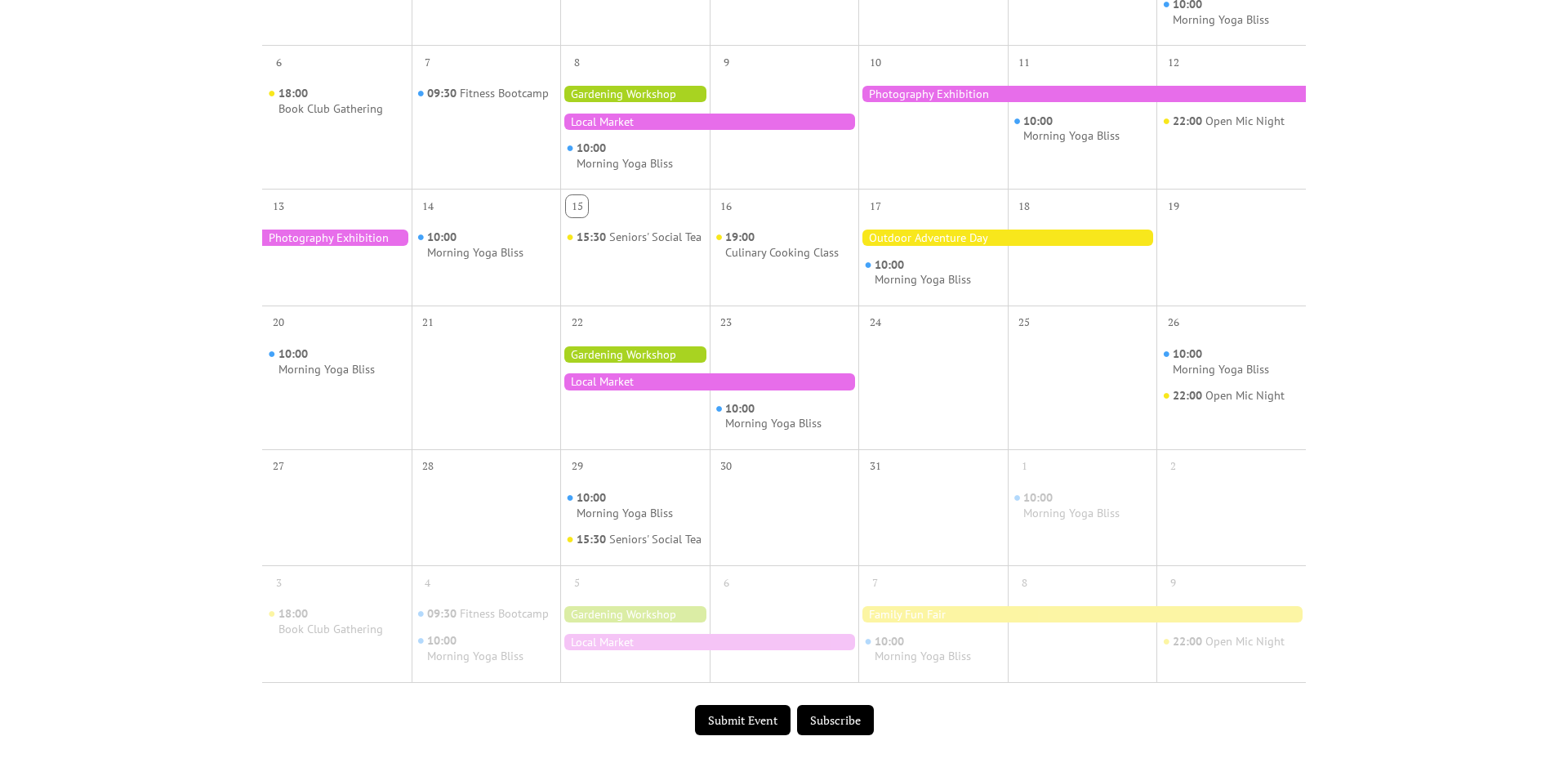 click at bounding box center (933, 389) 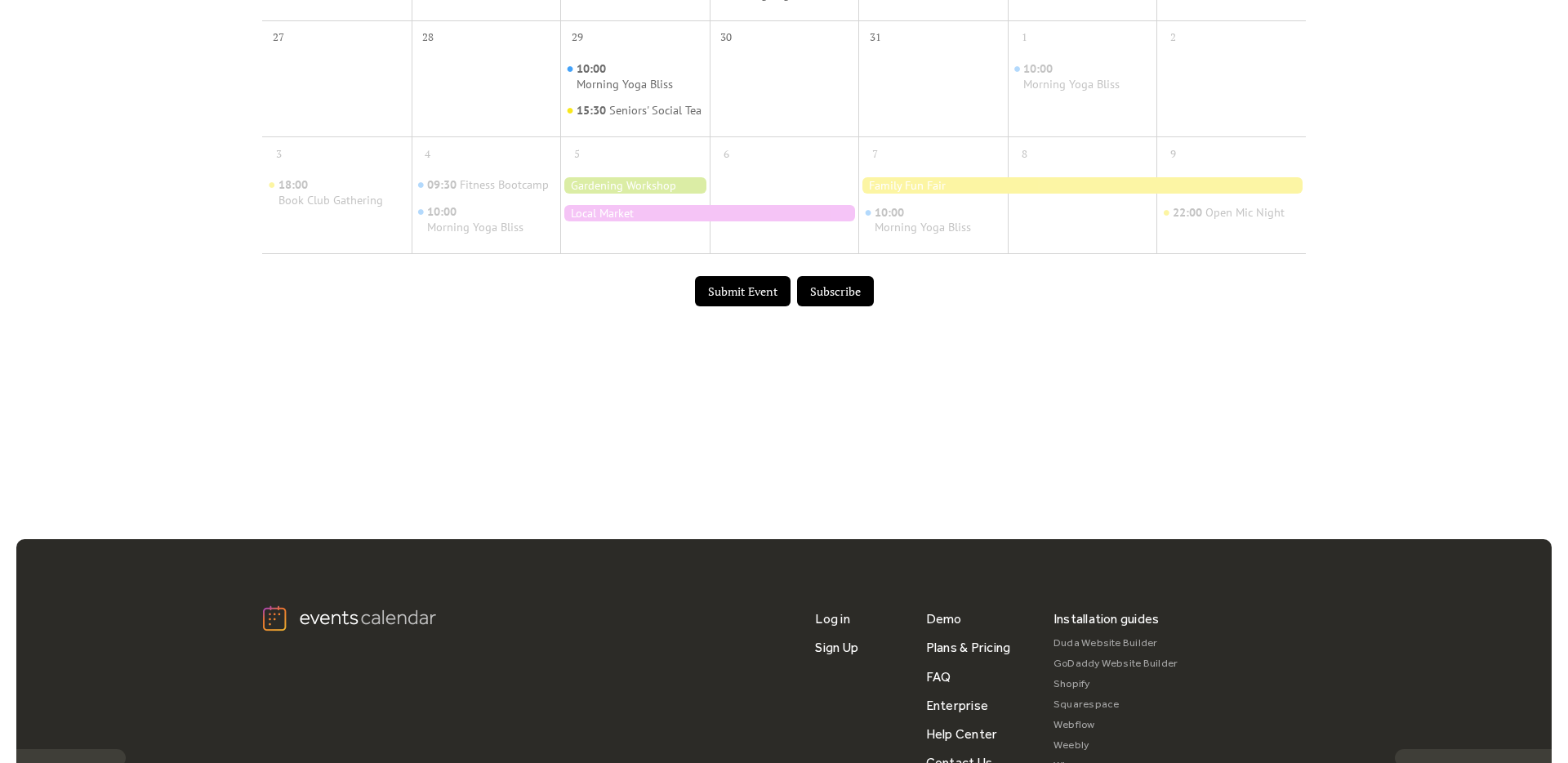 scroll, scrollTop: 943, scrollLeft: 0, axis: vertical 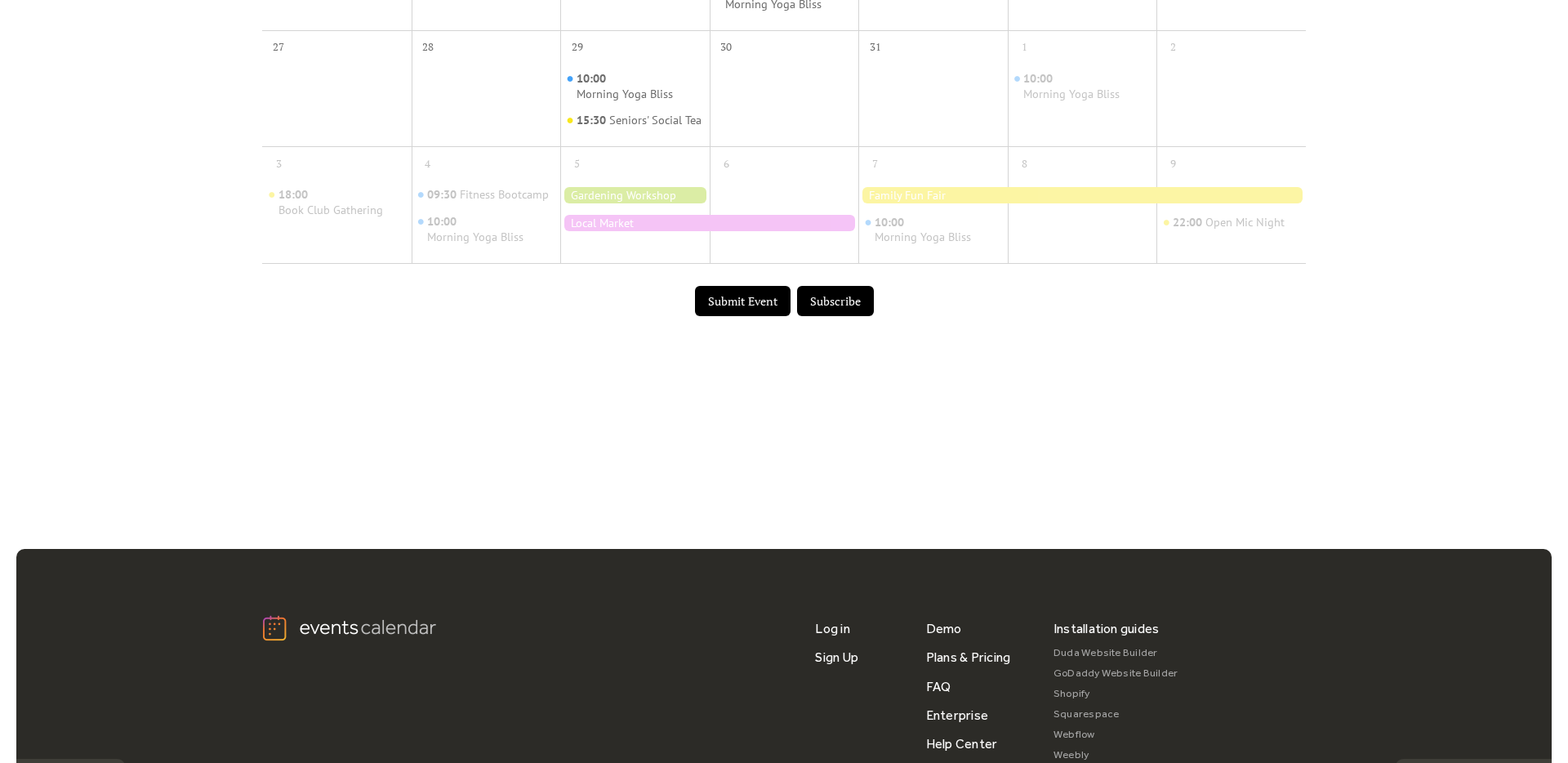 click on "Submit Event" at bounding box center (742, 301) 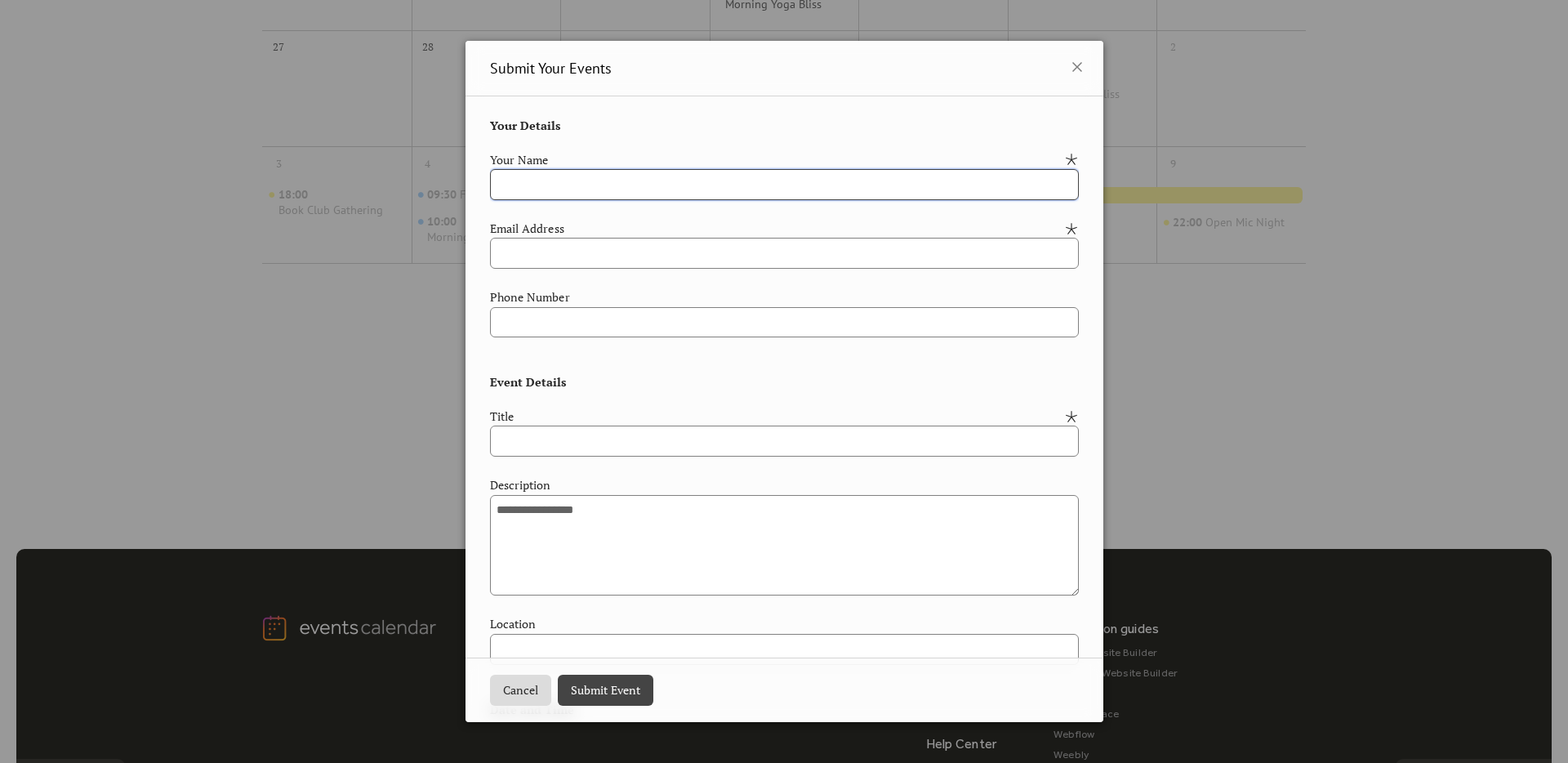 click at bounding box center [784, 185] 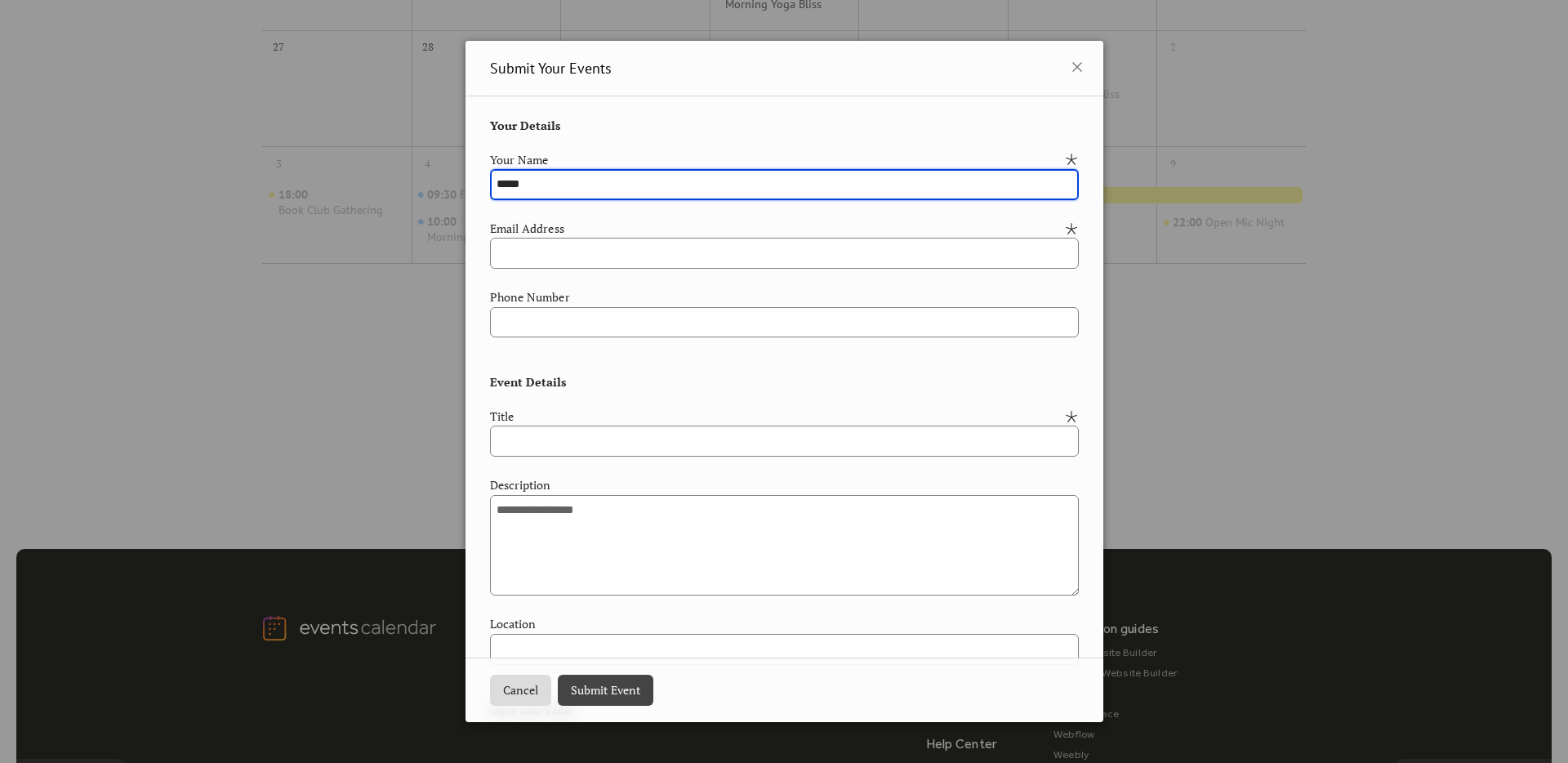 type on "*****" 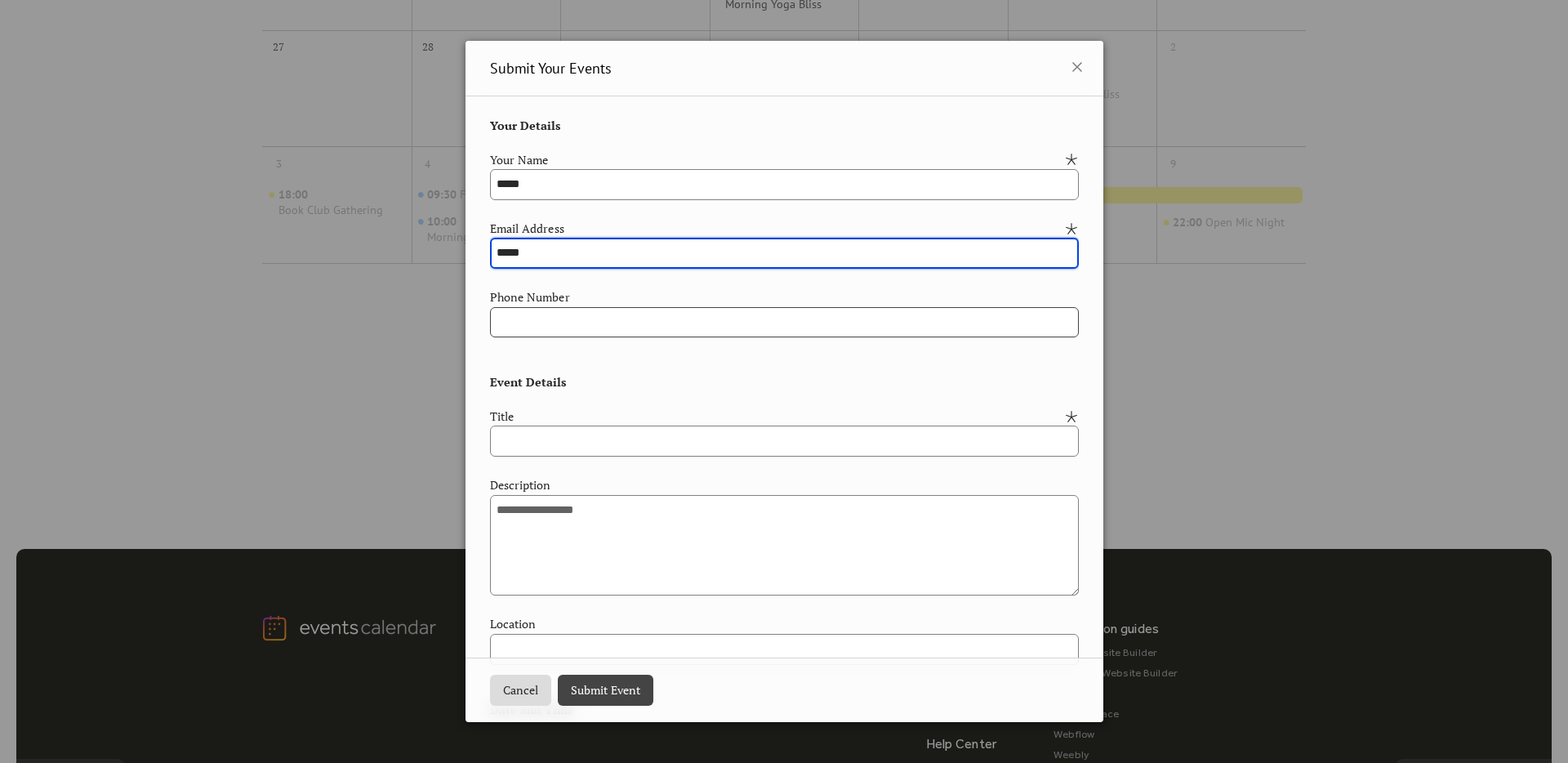 type on "*****" 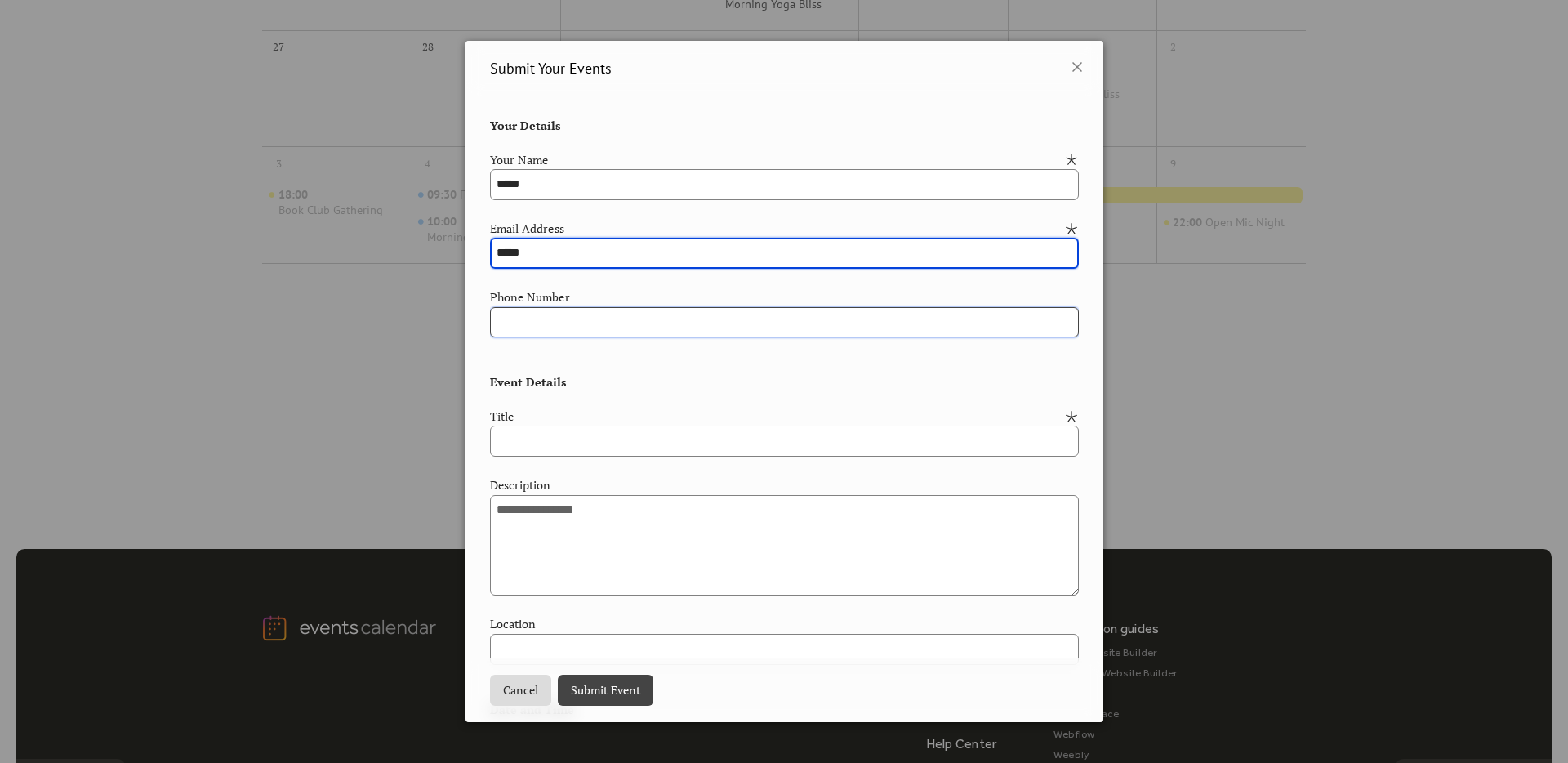 click at bounding box center (784, 323) 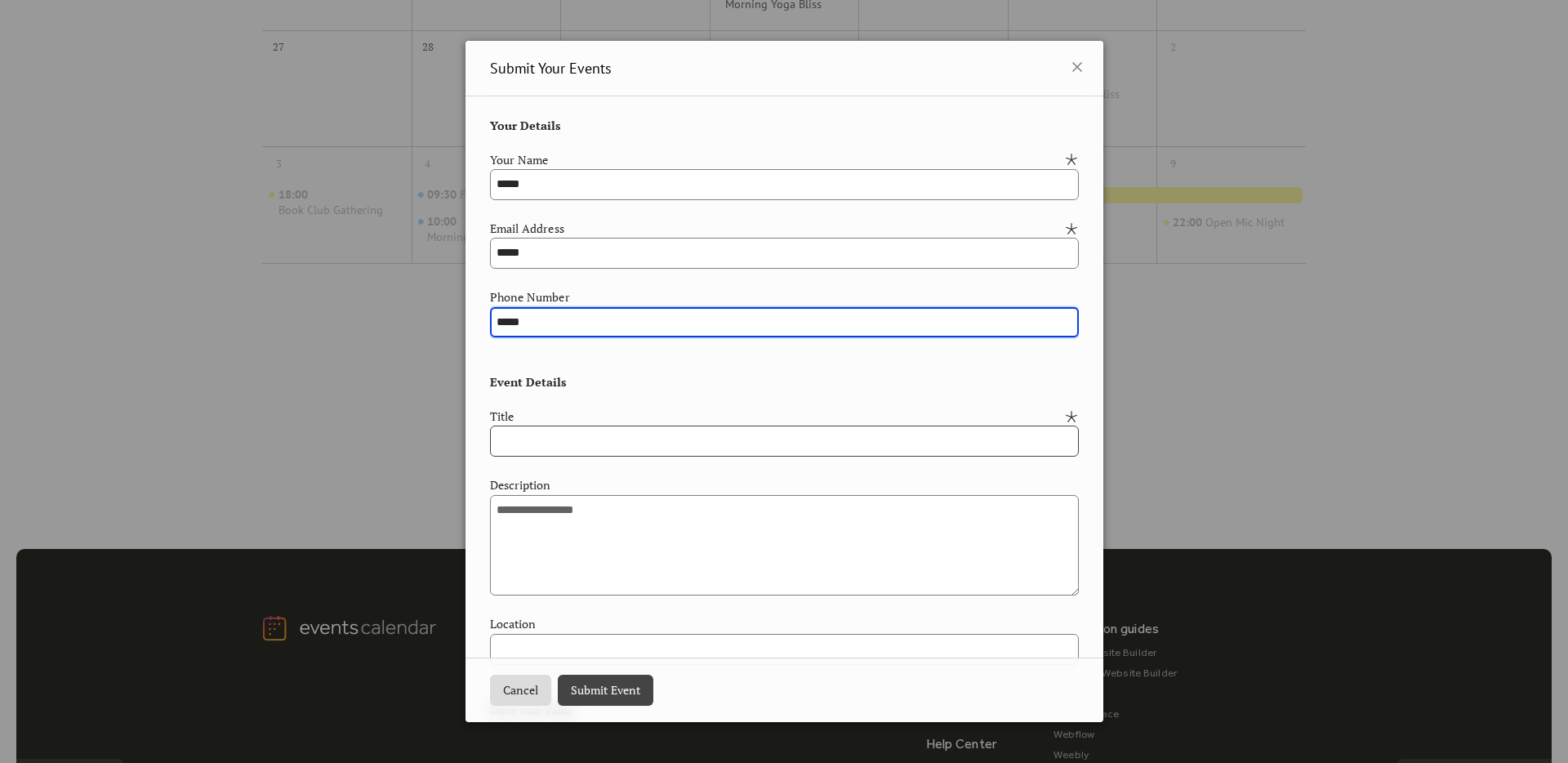type on "*****" 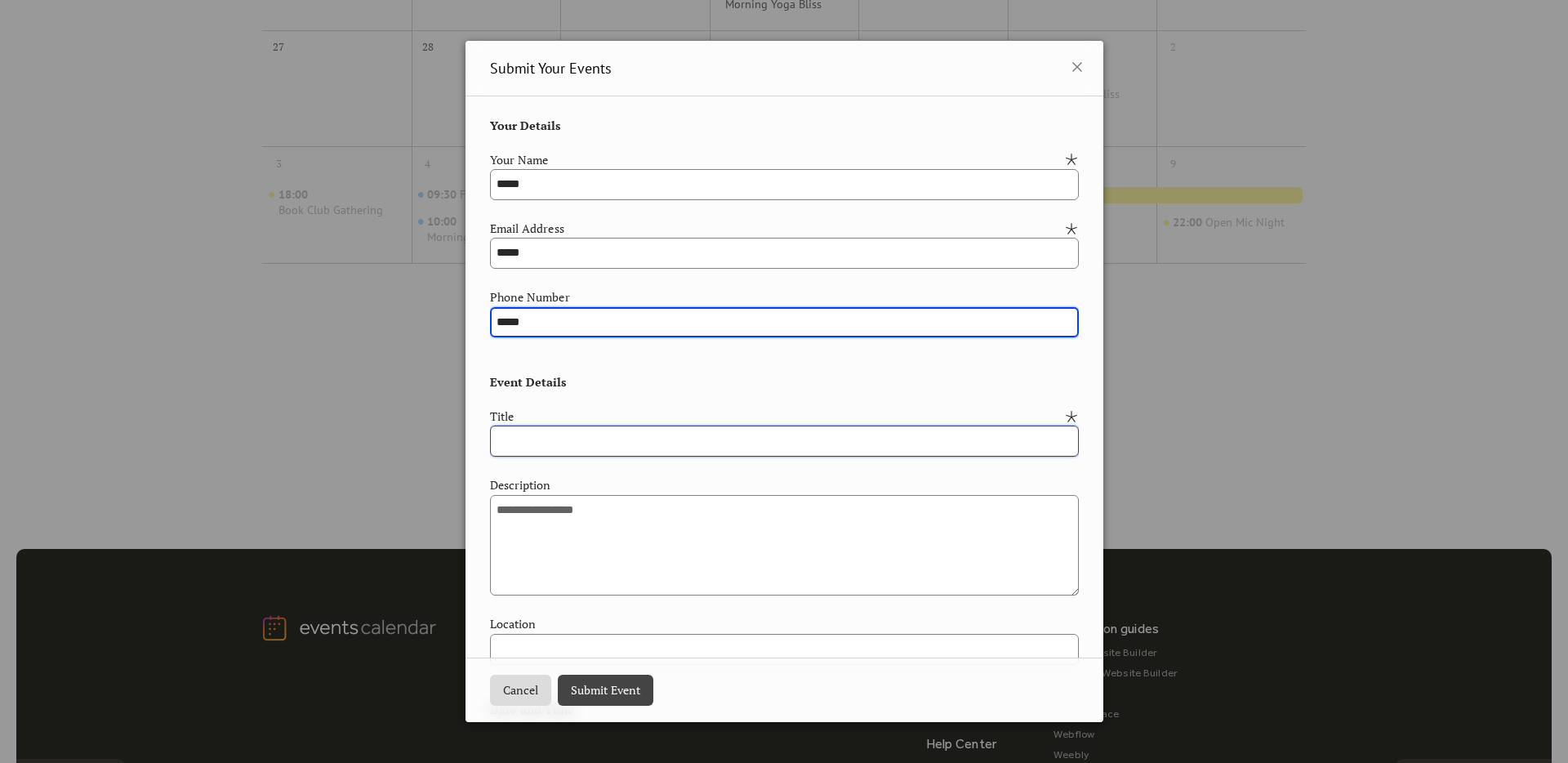 click at bounding box center (784, 441) 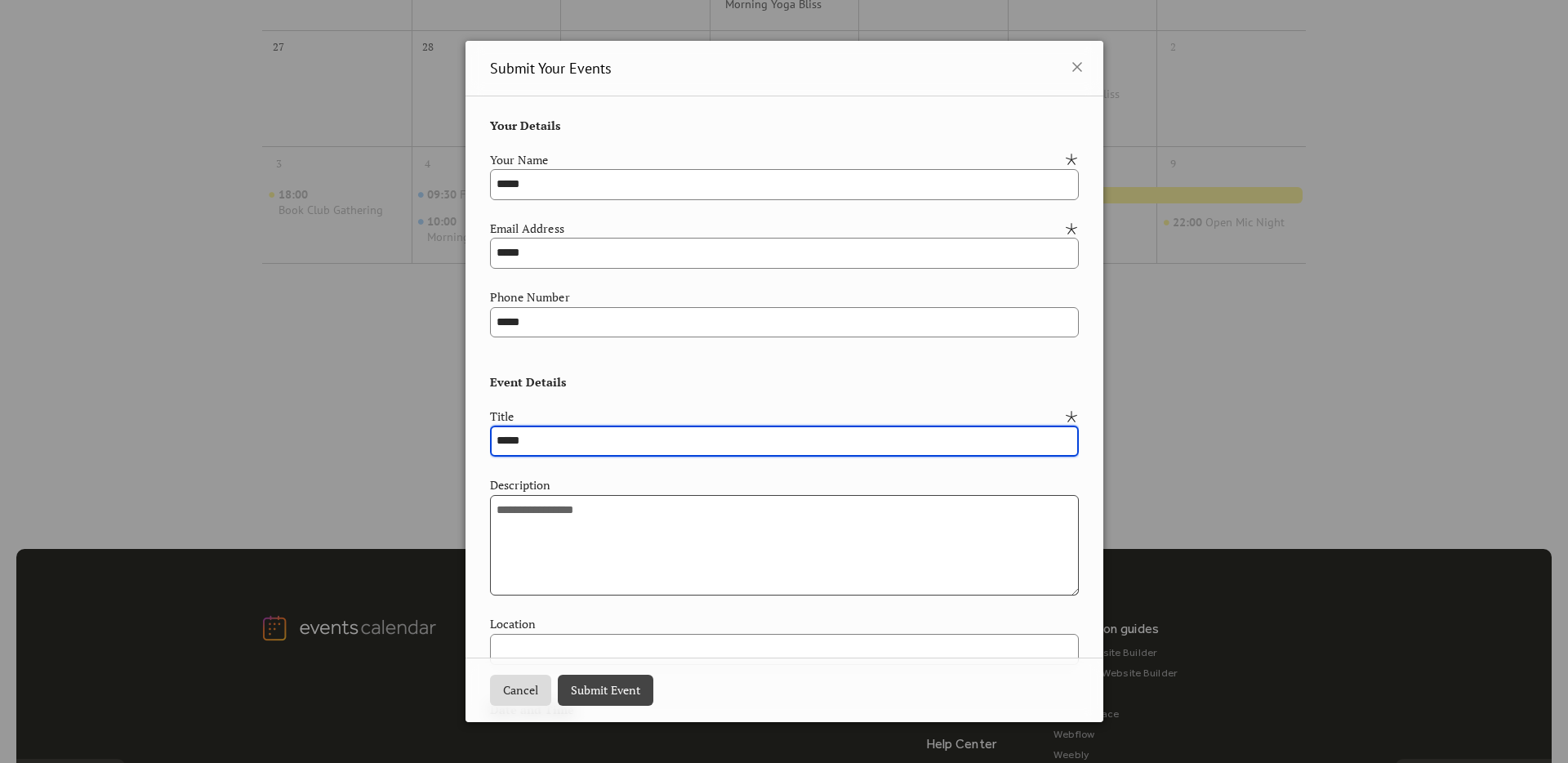 type on "*****" 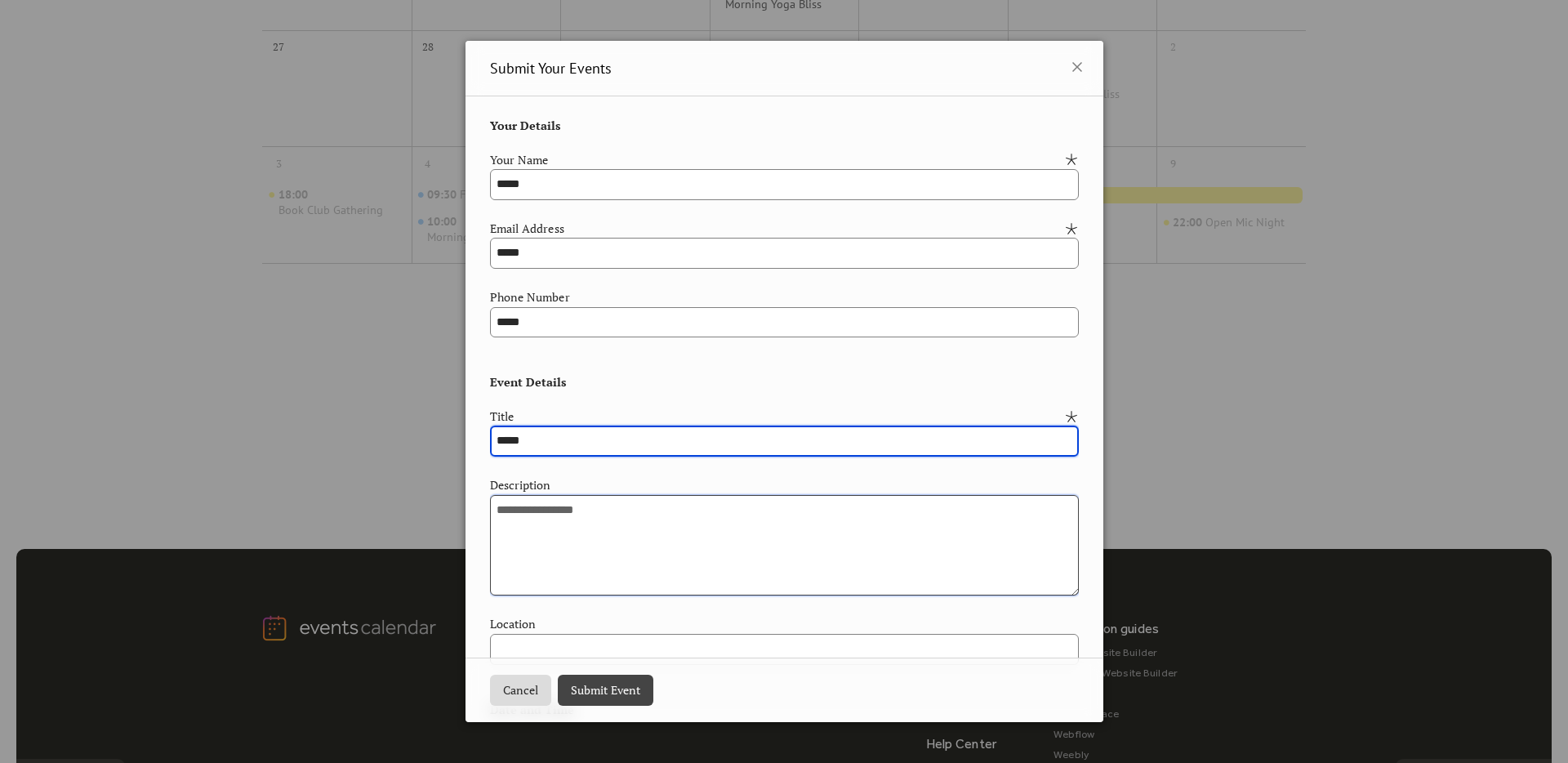 click at bounding box center (784, 546) 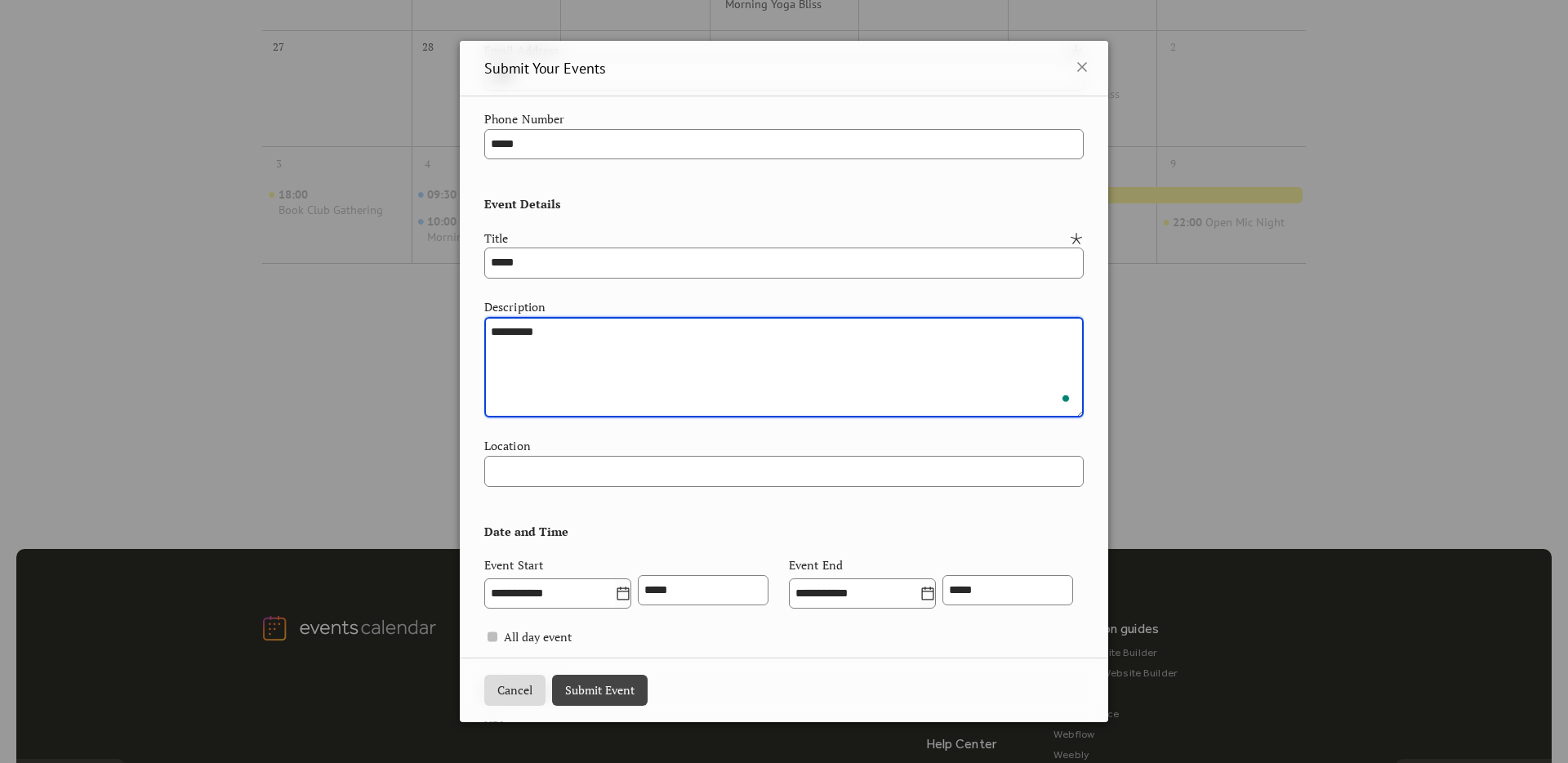 scroll, scrollTop: 214, scrollLeft: 0, axis: vertical 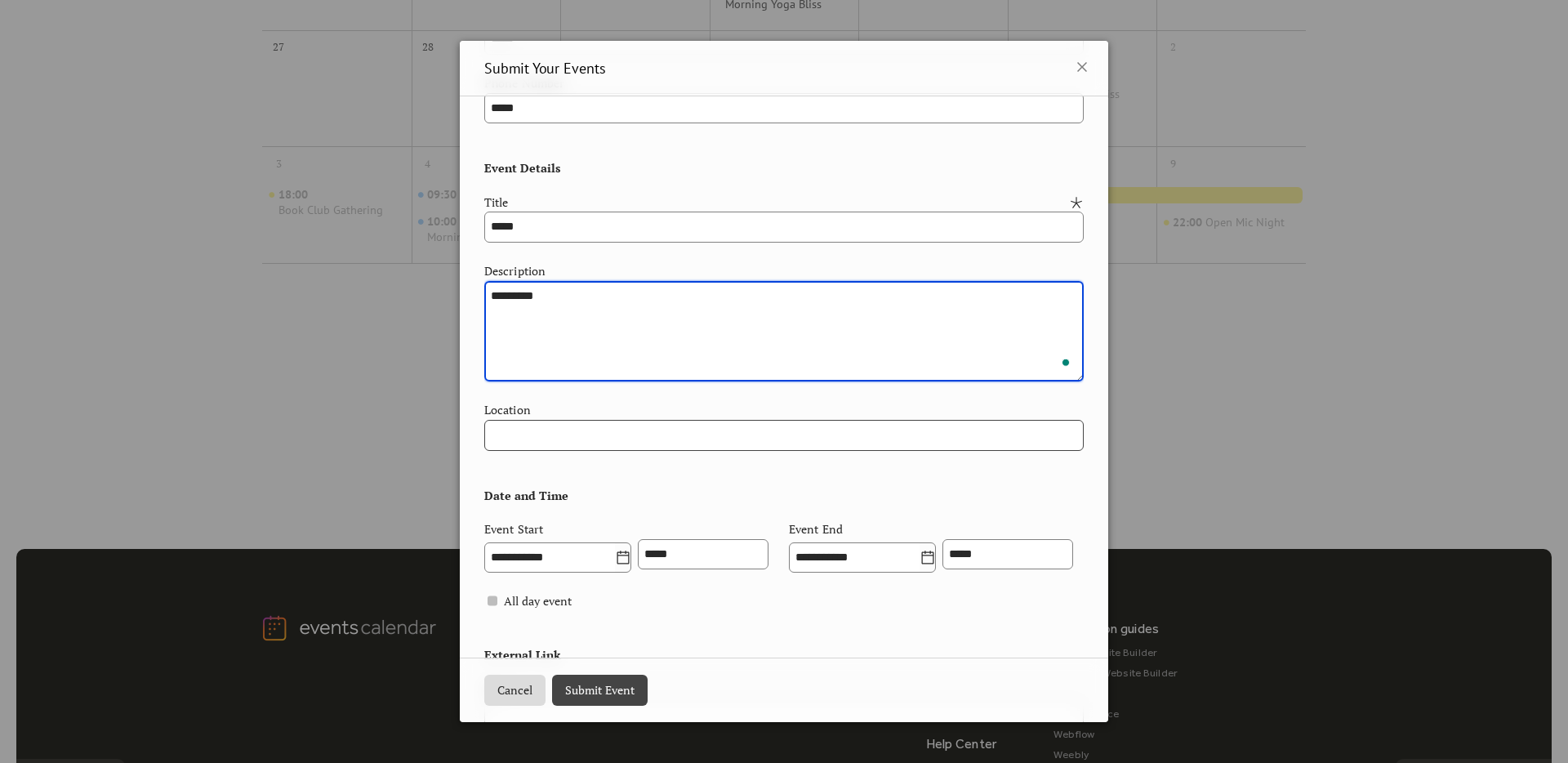 type on "*********" 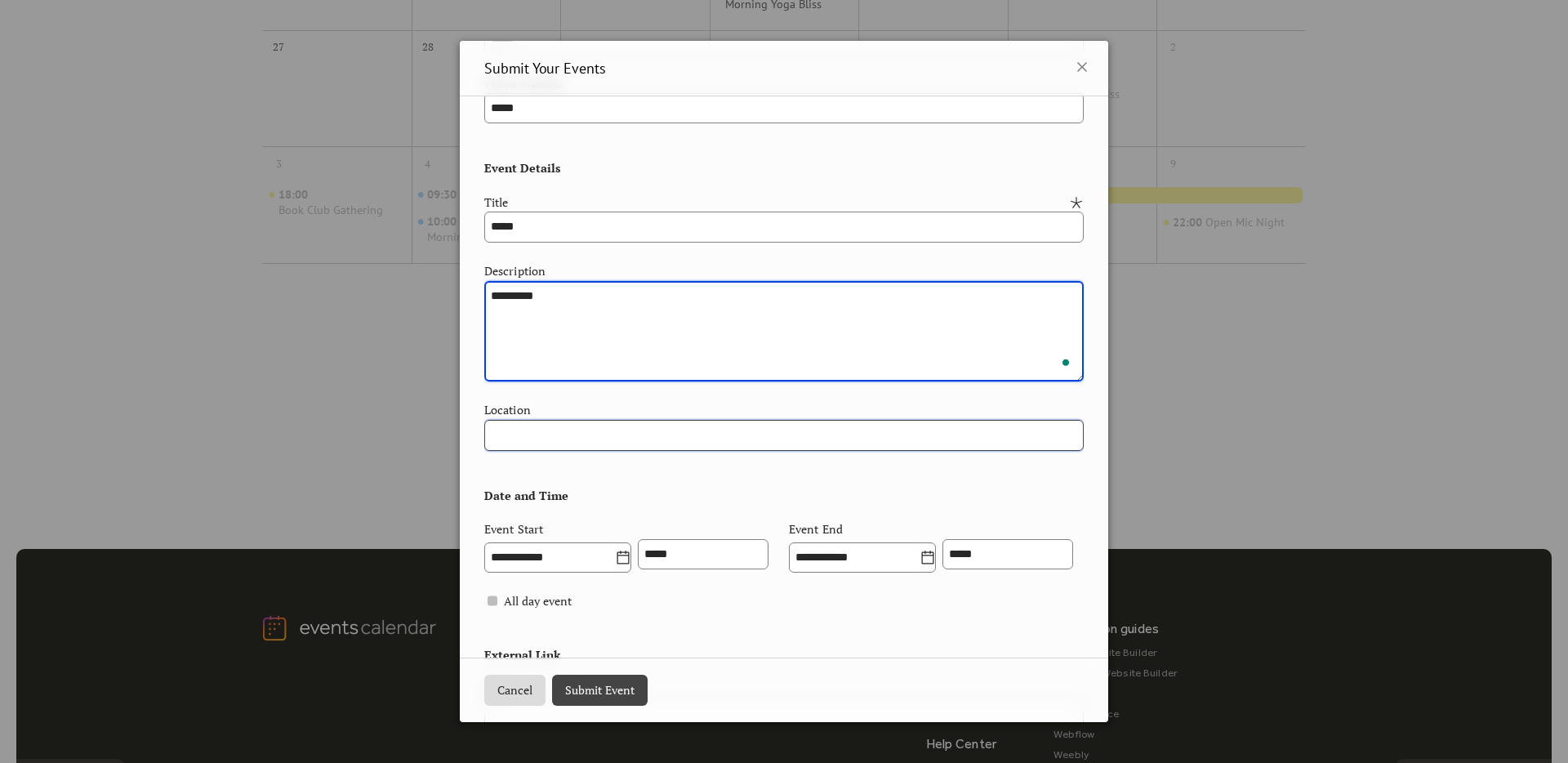 click at bounding box center [784, 435] 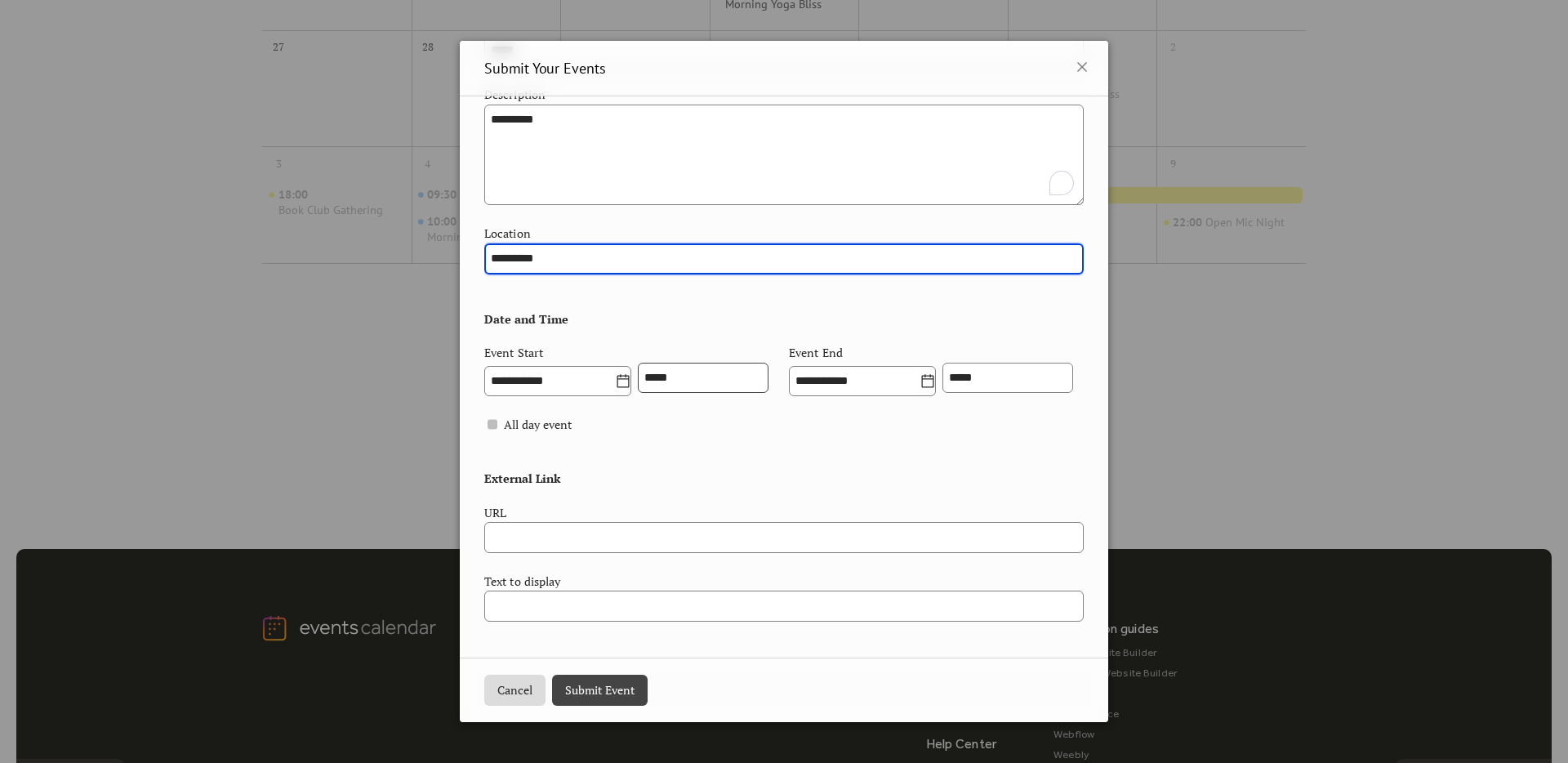 type on "*********" 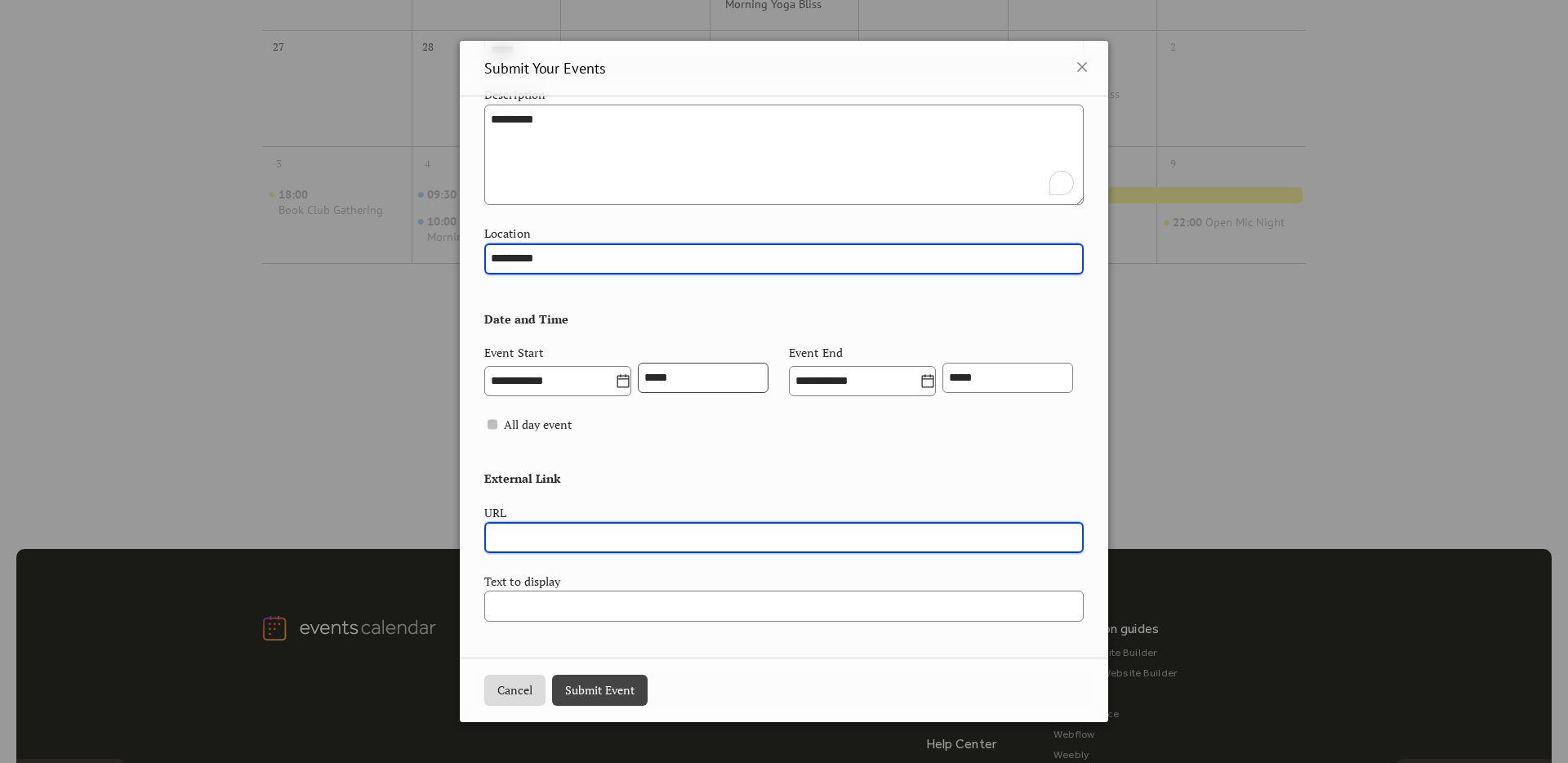 click at bounding box center (784, 538) 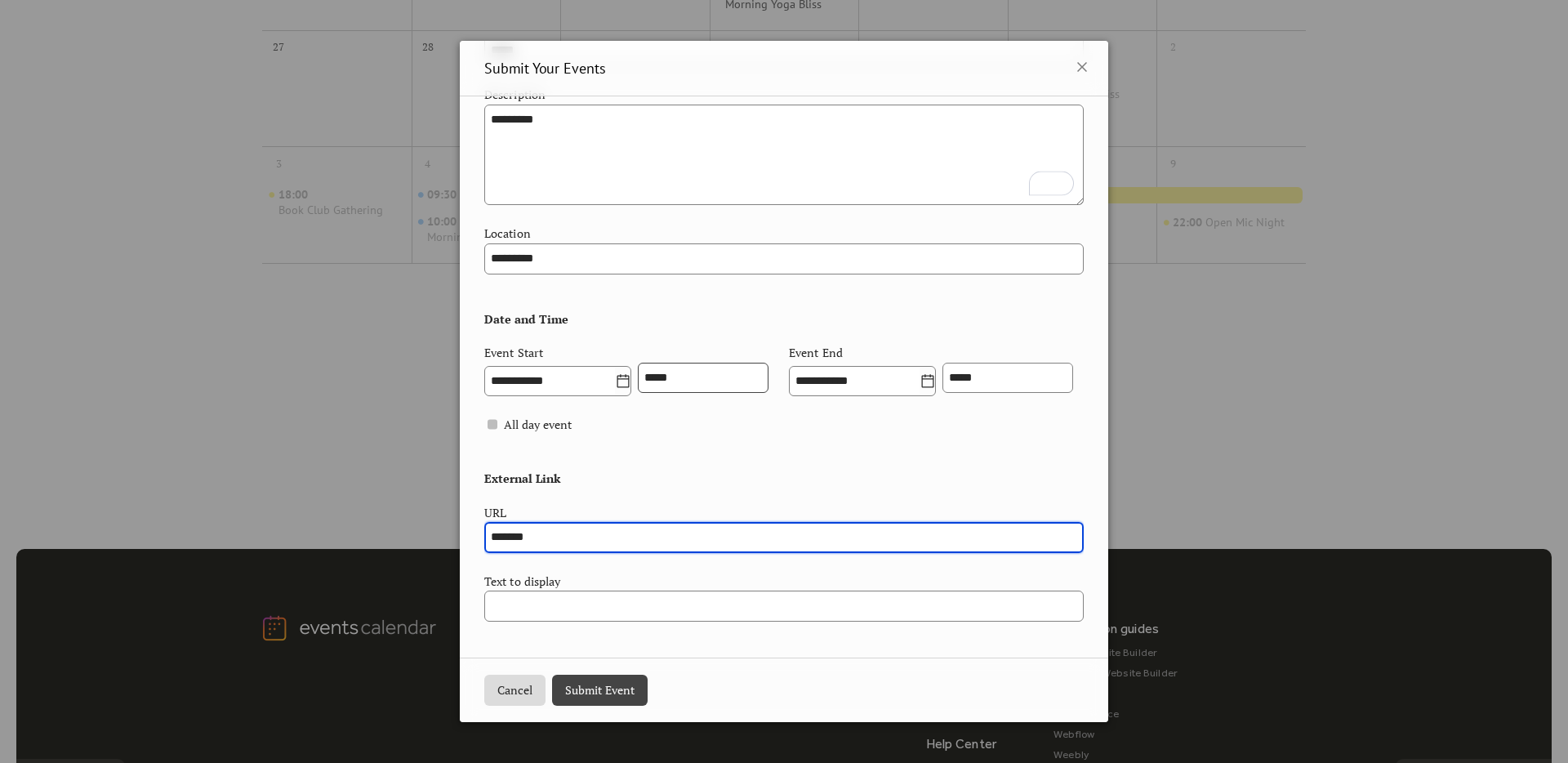 scroll, scrollTop: 466, scrollLeft: 0, axis: vertical 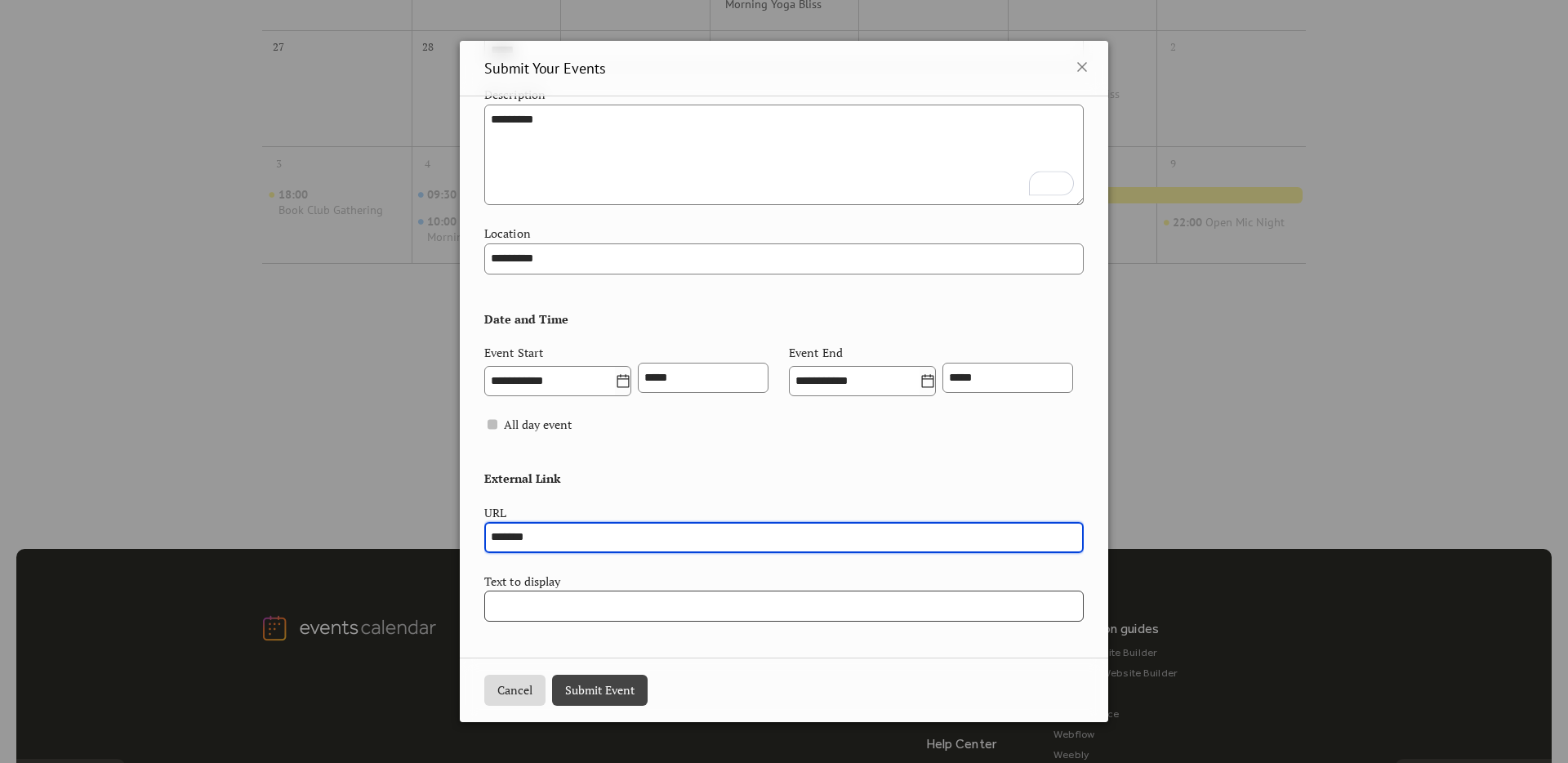 type on "*******" 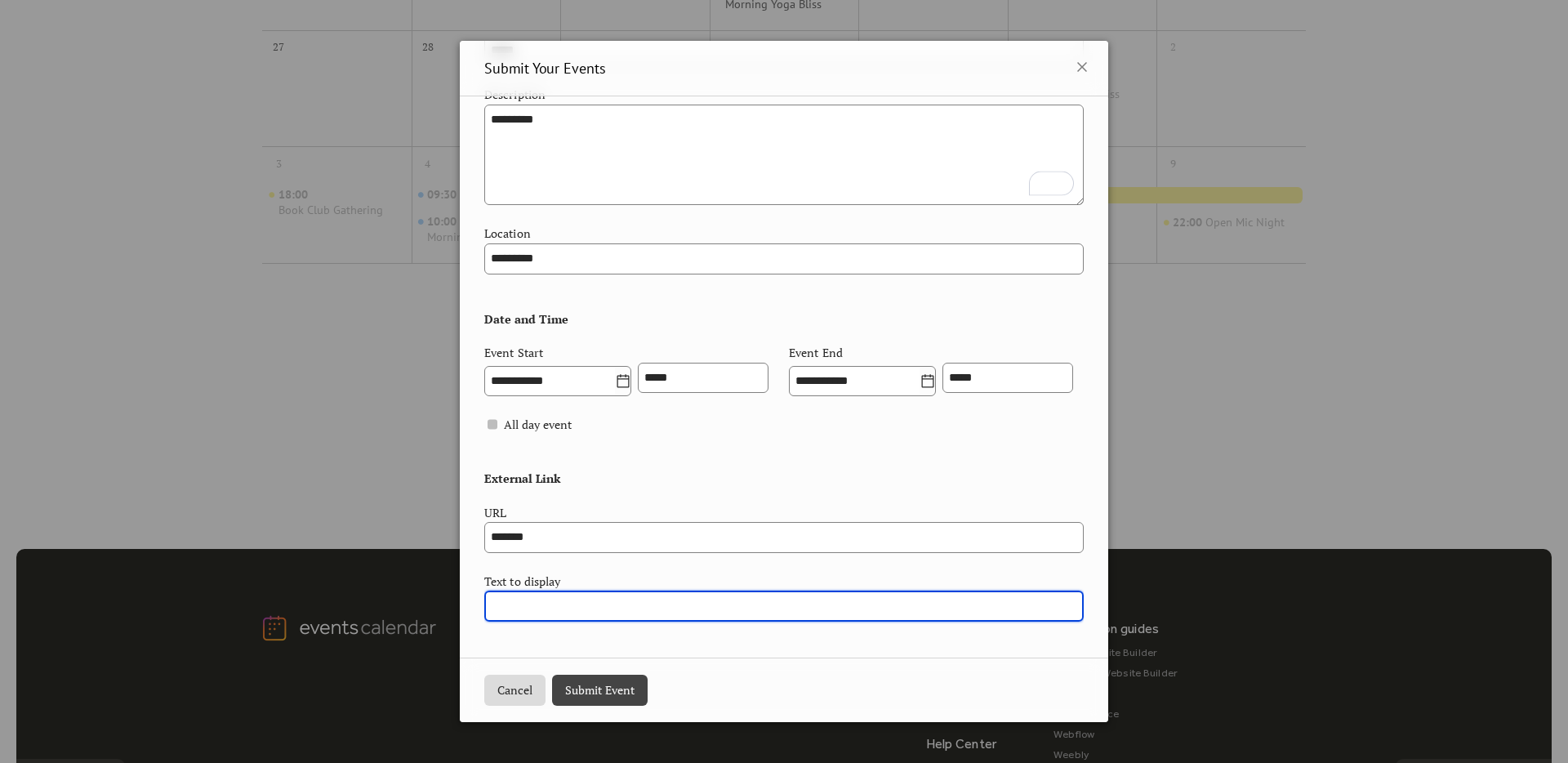 click at bounding box center (784, 606) 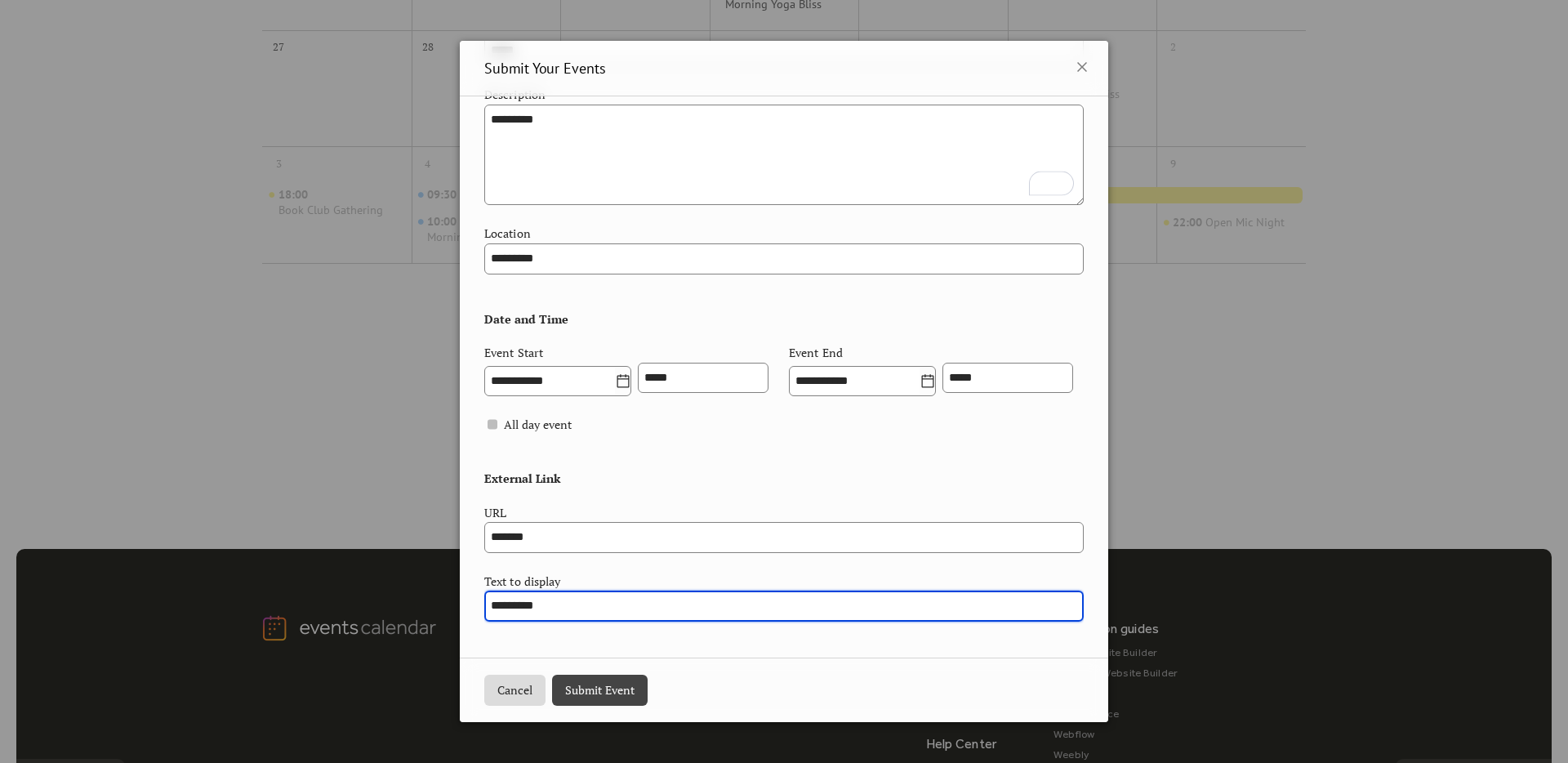 type on "********" 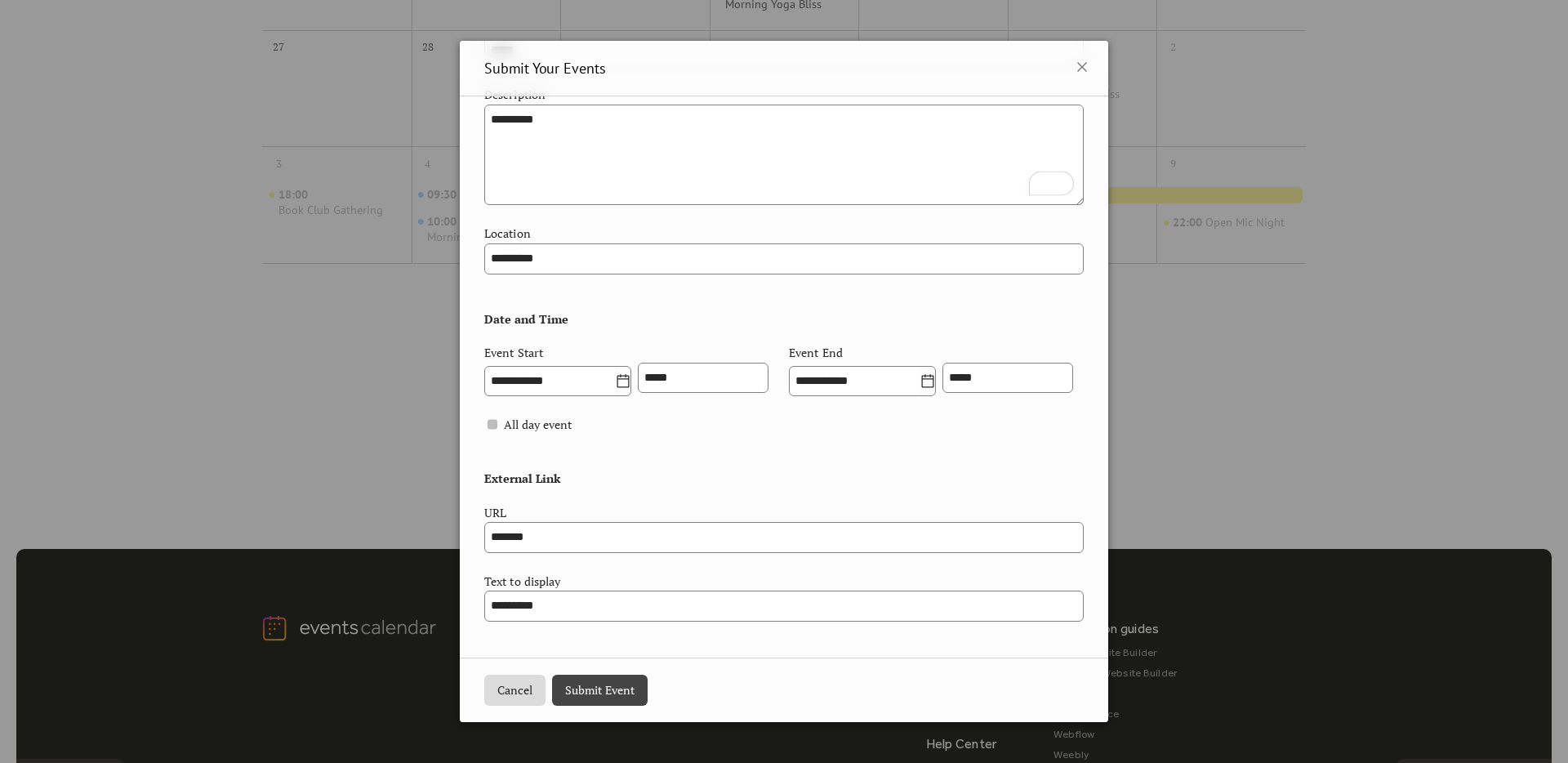 click on "Cancel Submit Event" at bounding box center (784, 689) 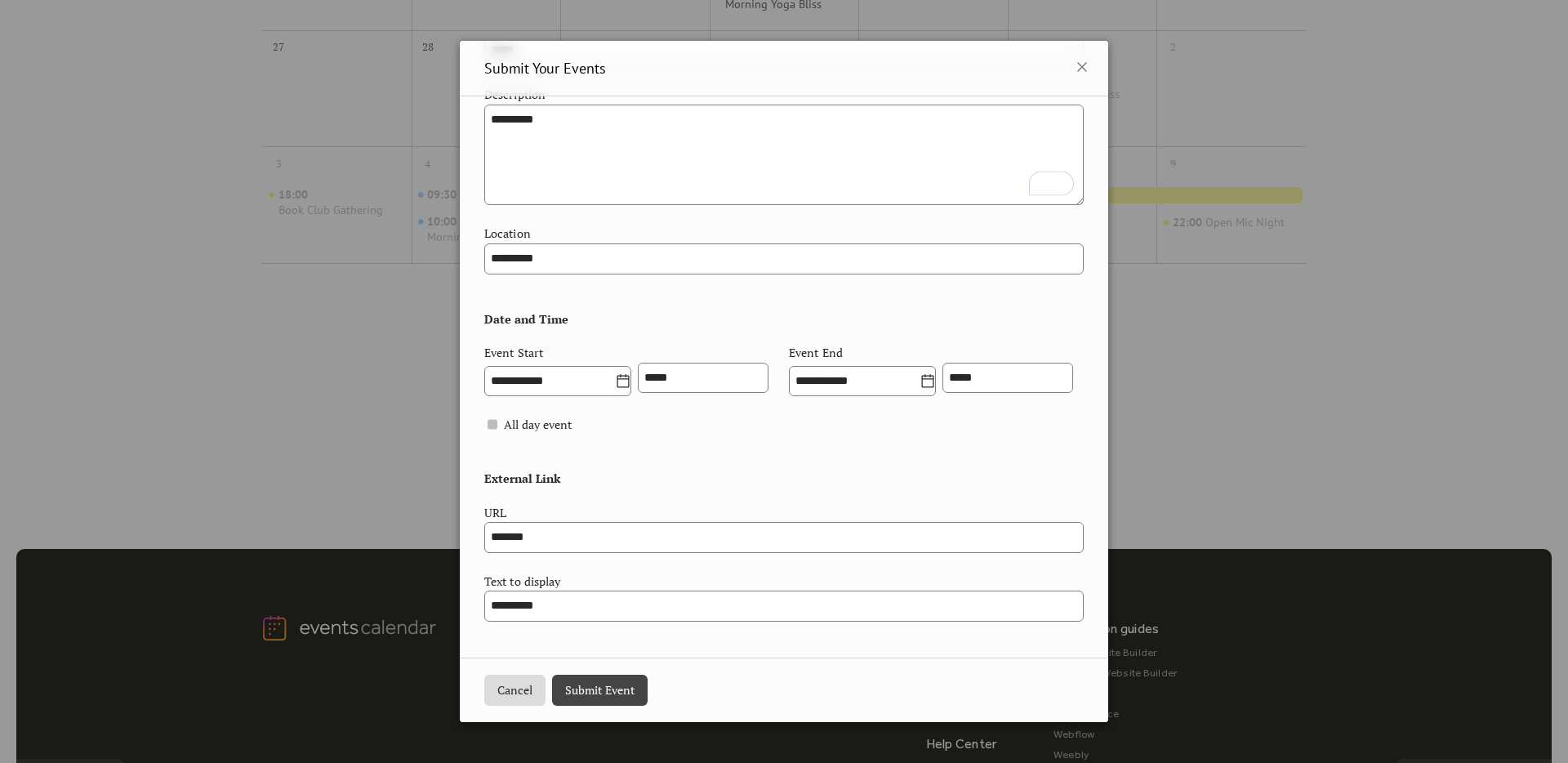 click on "Submit Event" at bounding box center (599, 690) 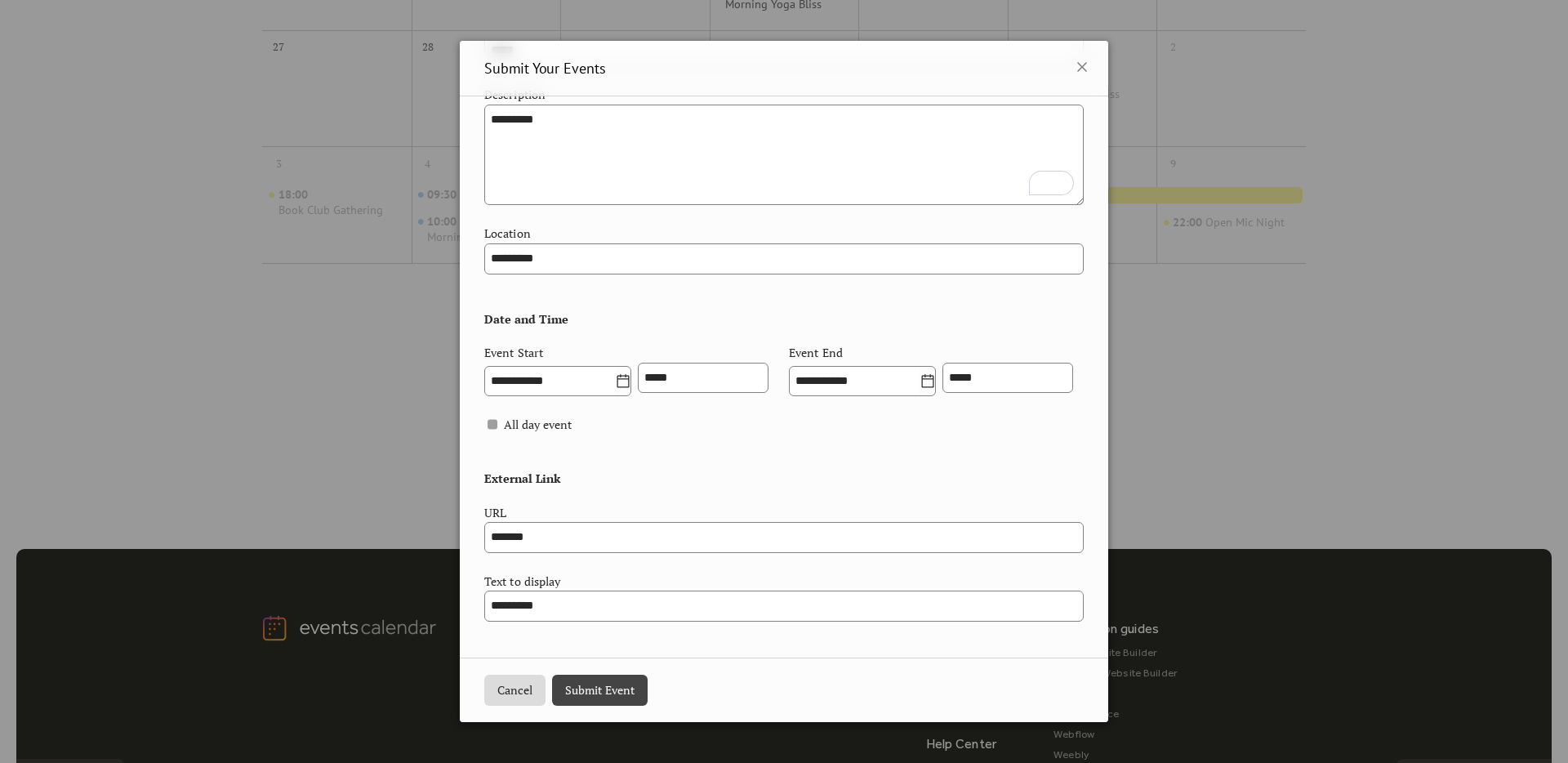 scroll, scrollTop: 466, scrollLeft: 0, axis: vertical 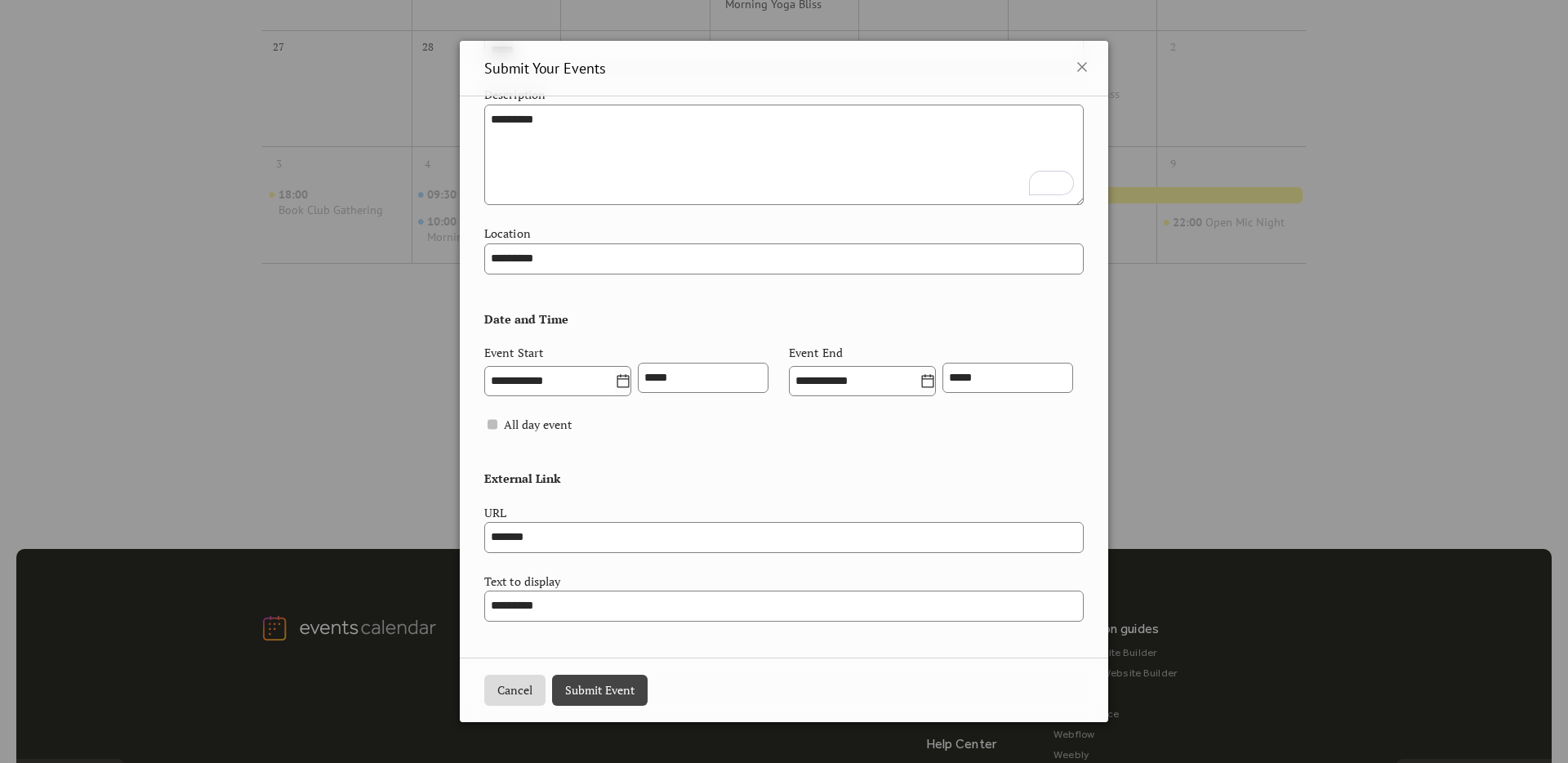 type on "**********" 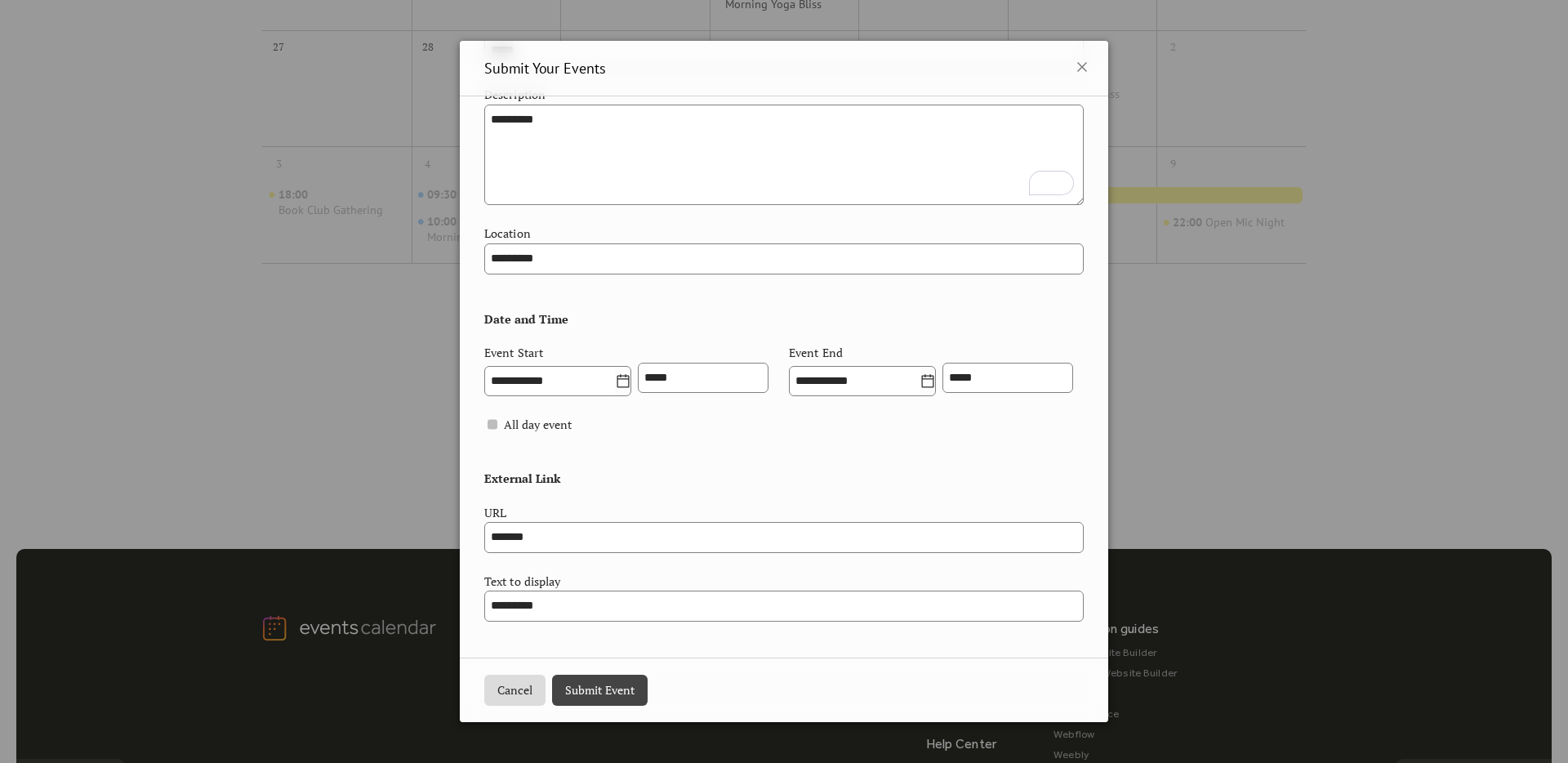 click on "Submit Event" at bounding box center (599, 690) 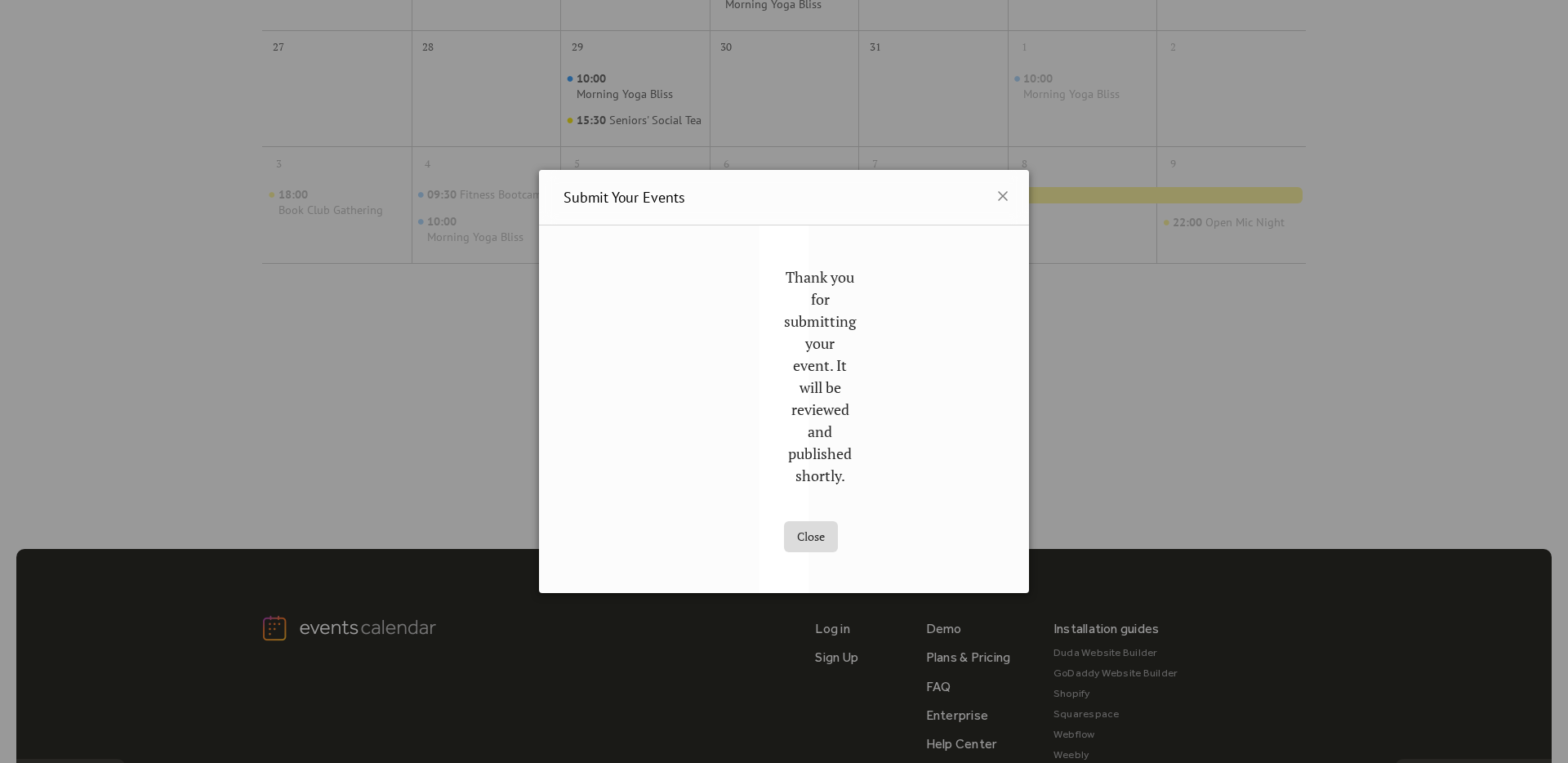 scroll, scrollTop: 0, scrollLeft: 0, axis: both 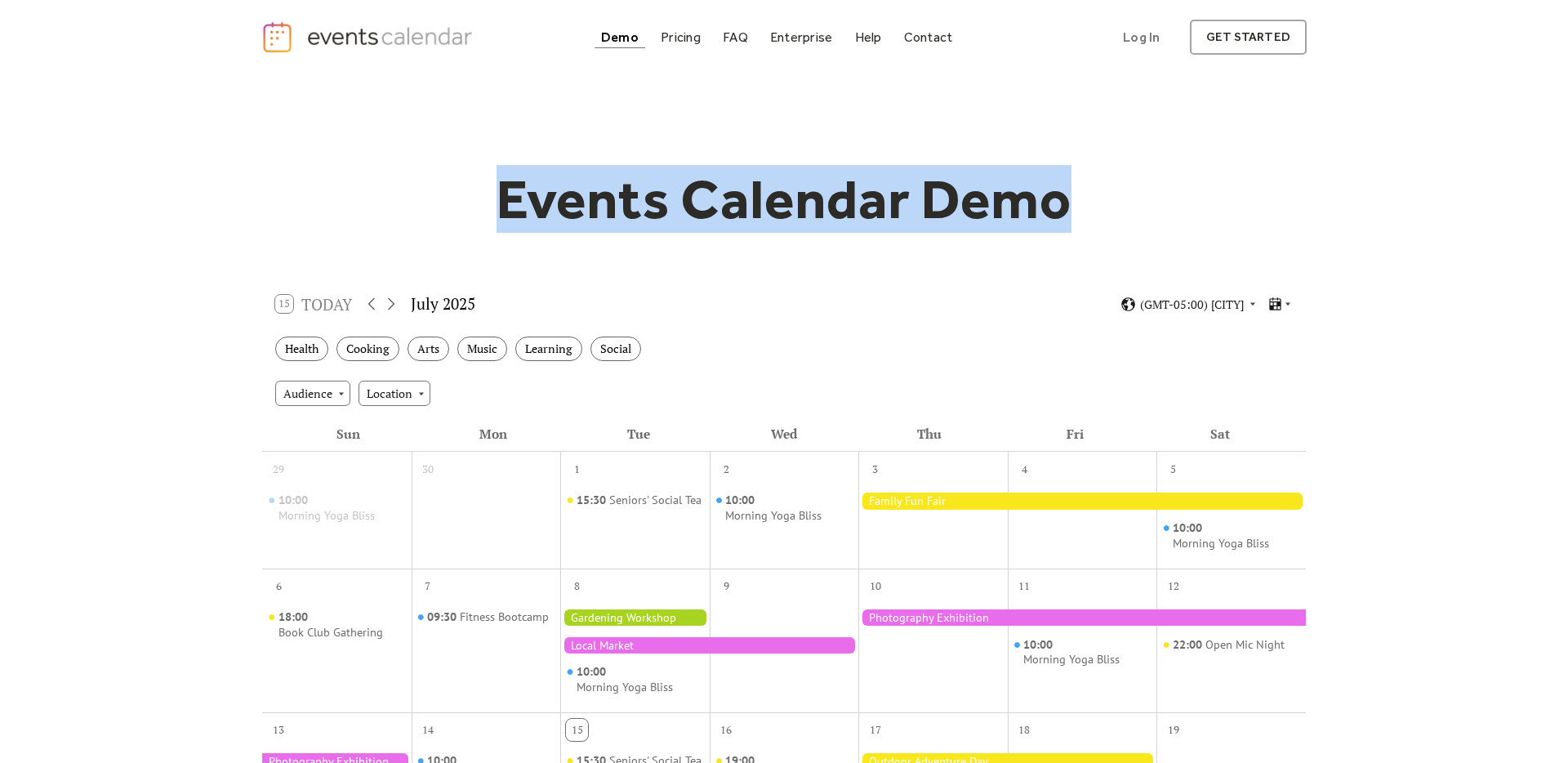 drag, startPoint x: 509, startPoint y: 204, endPoint x: 1103, endPoint y: 216, distance: 594.1212 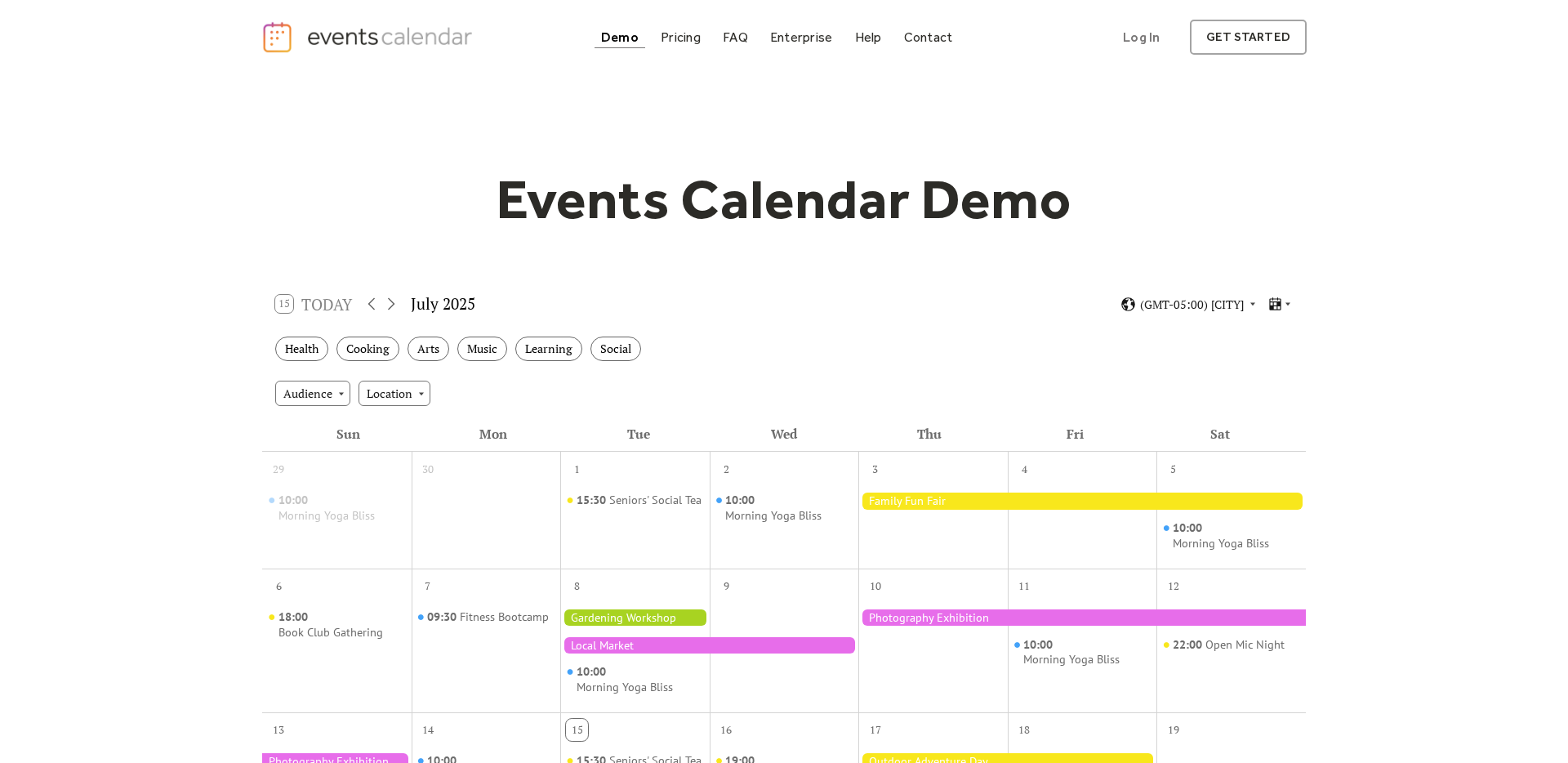 drag, startPoint x: 1103, startPoint y: 216, endPoint x: 500, endPoint y: 212, distance: 603.0133 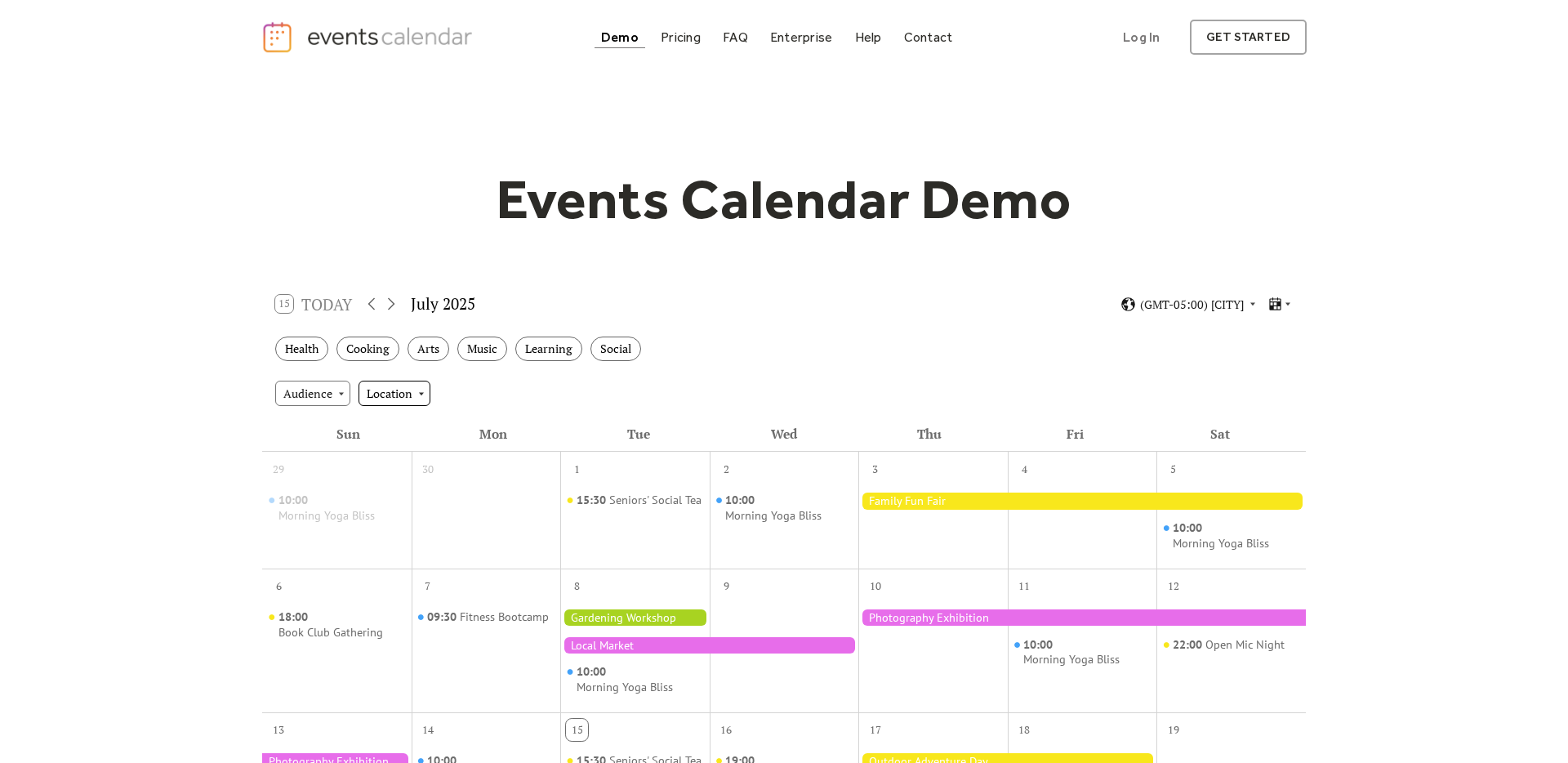 click on "Location" at bounding box center [394, 393] 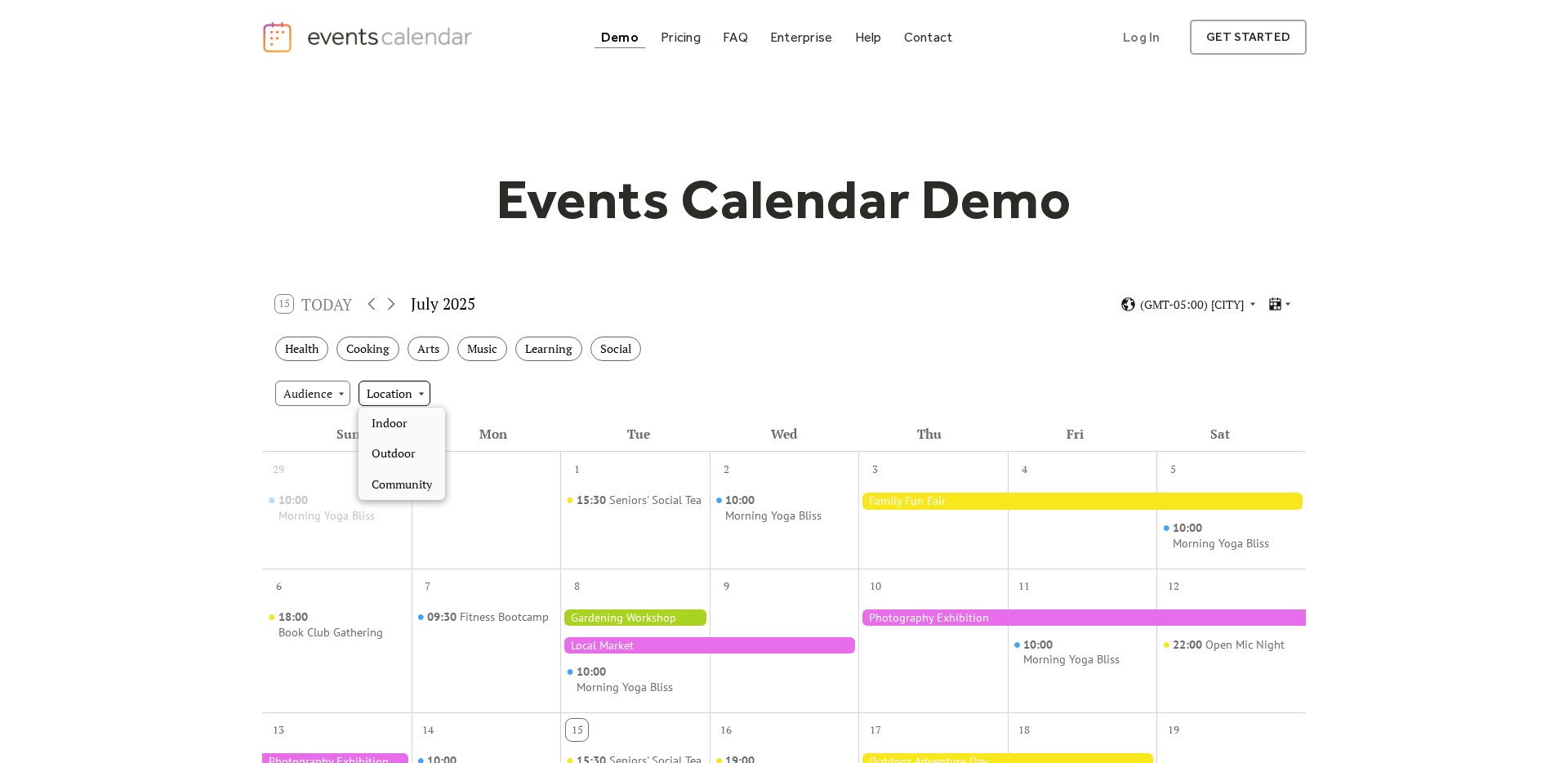 click on "Location" at bounding box center (394, 393) 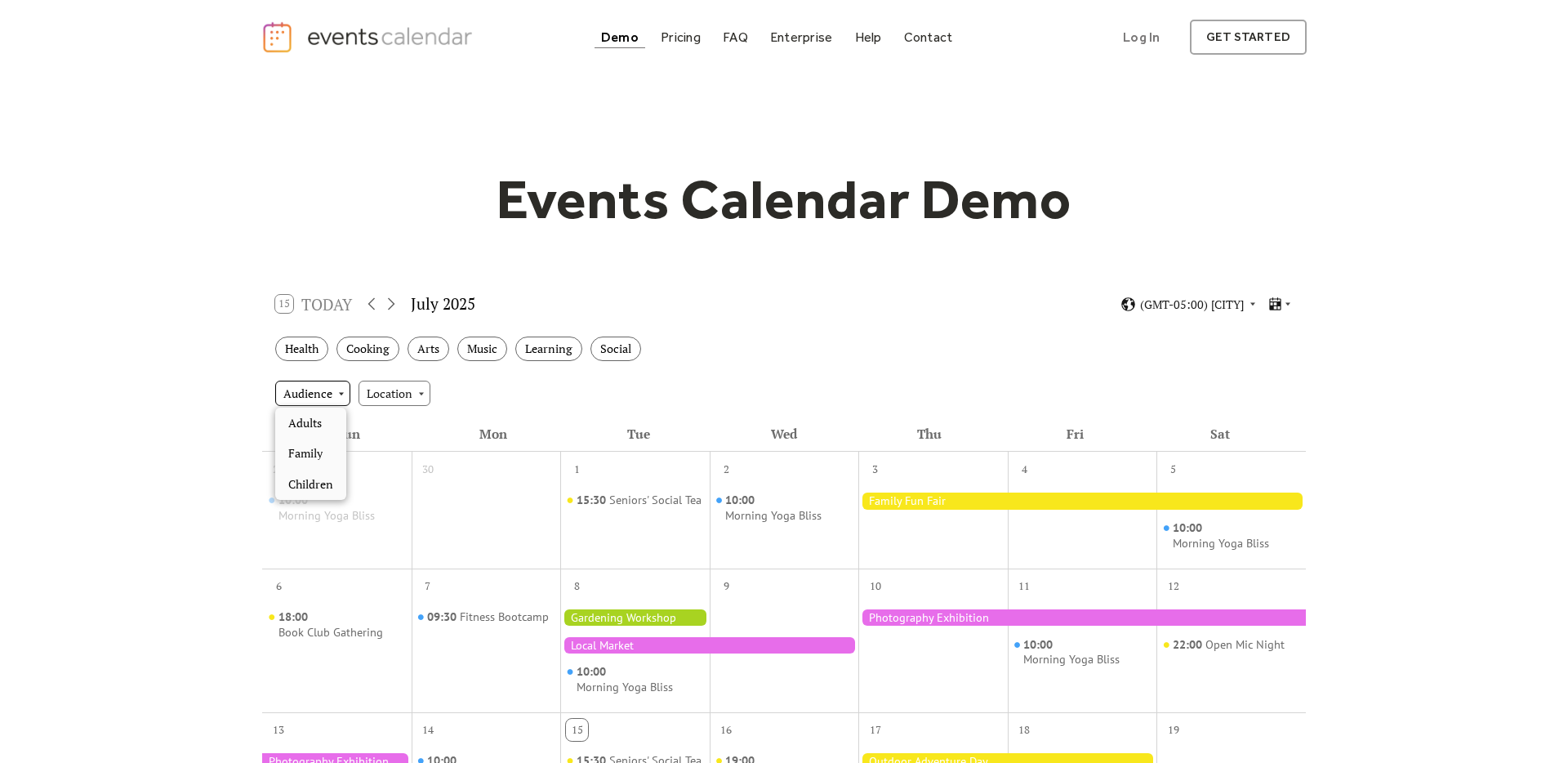 click on "Audience" at bounding box center (313, 393) 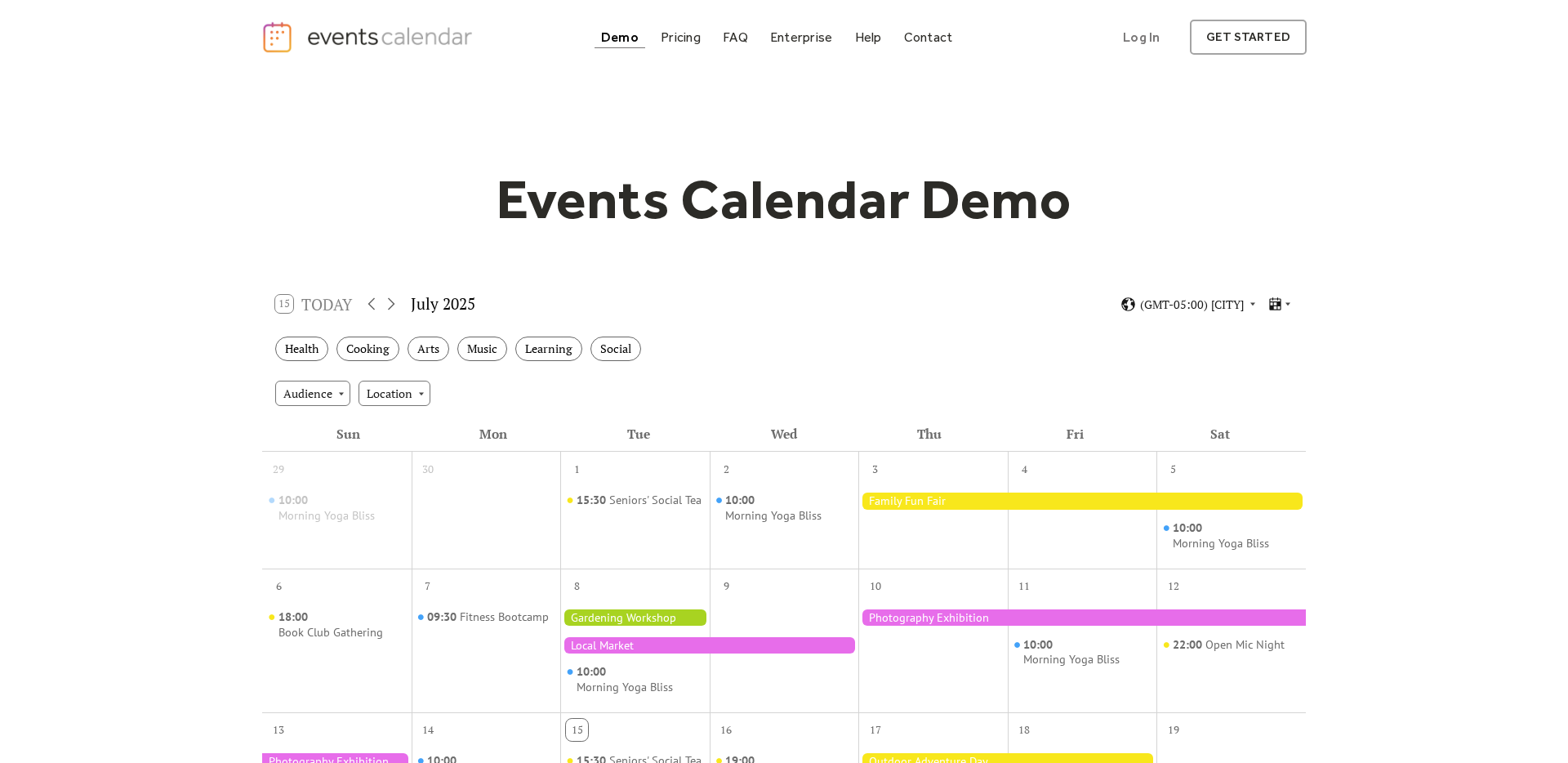 click on "Audience Location" at bounding box center [784, 393] 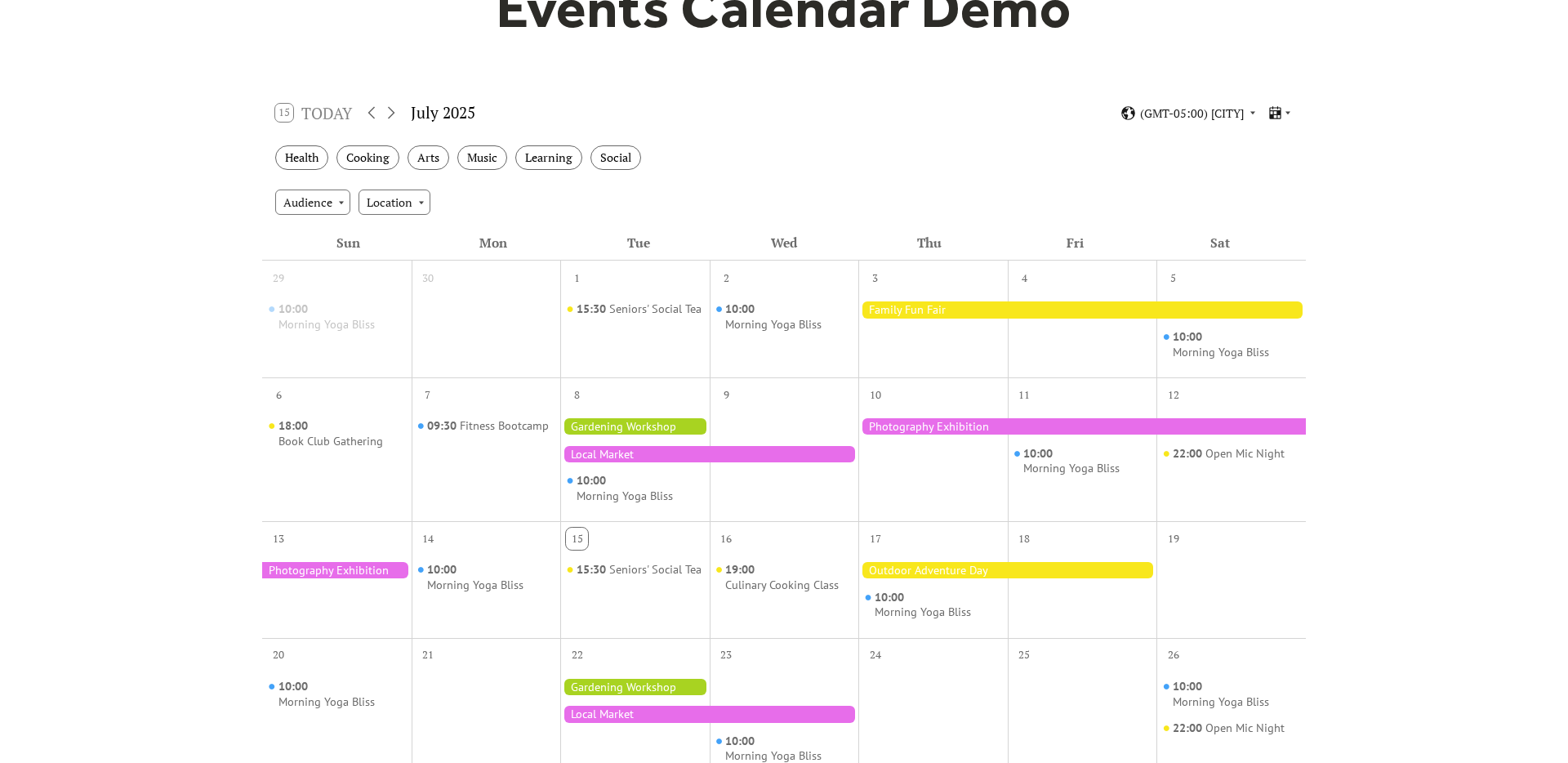 scroll, scrollTop: 183, scrollLeft: 0, axis: vertical 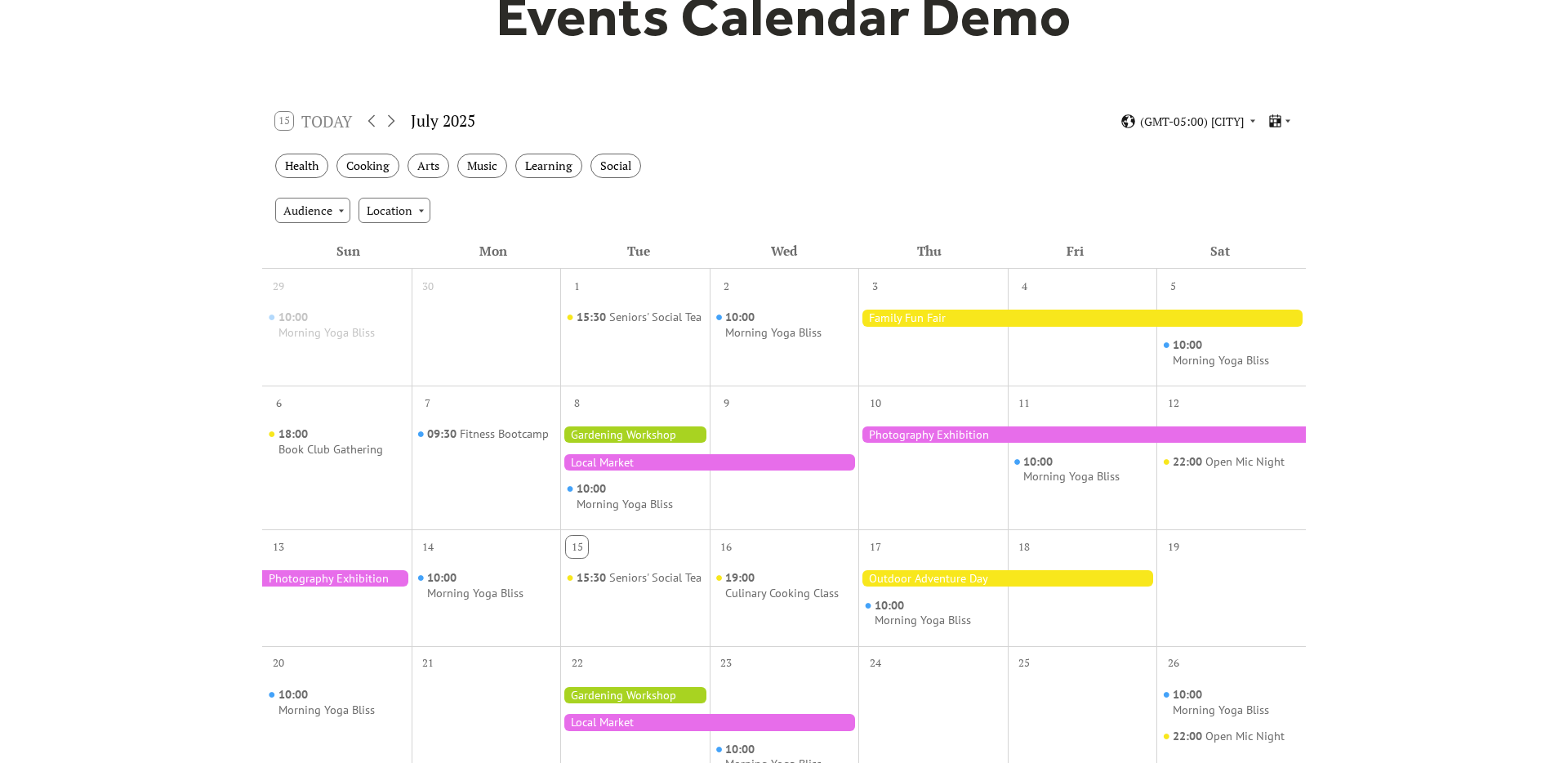 click at bounding box center [635, 435] 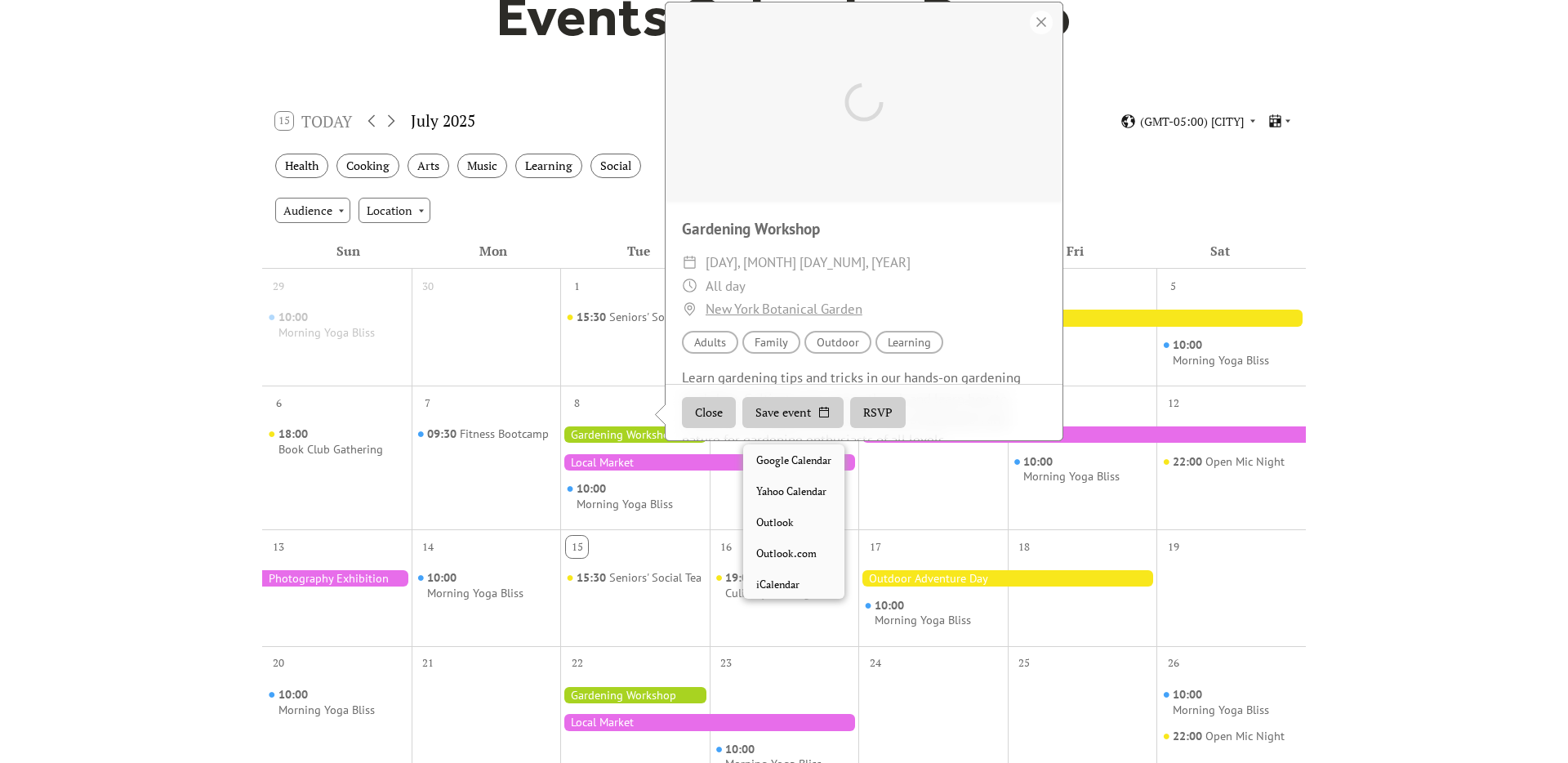 click on "Save event" at bounding box center [793, 413] 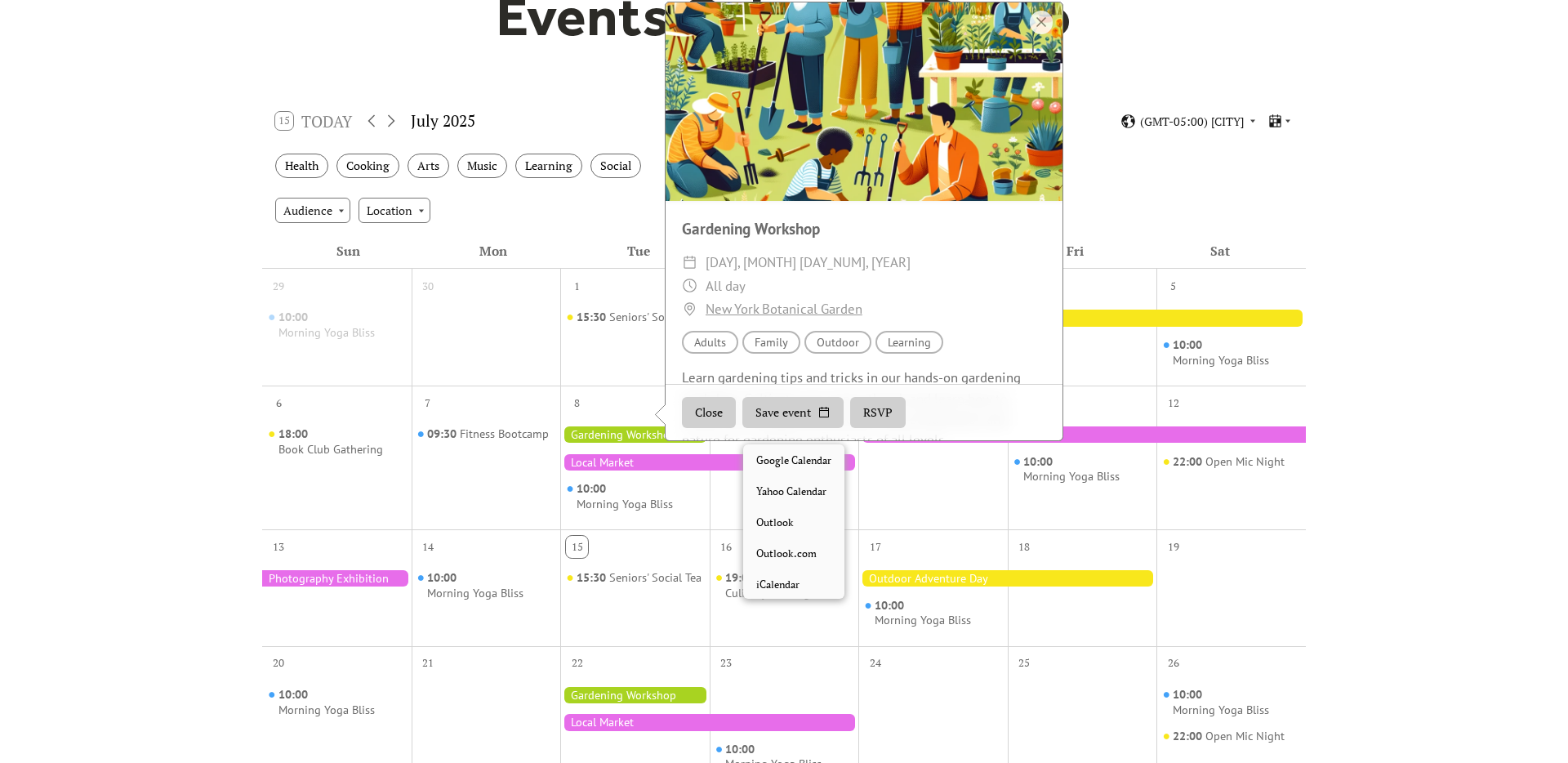 click on "22:00 Open Mic Night" at bounding box center (1231, 469) 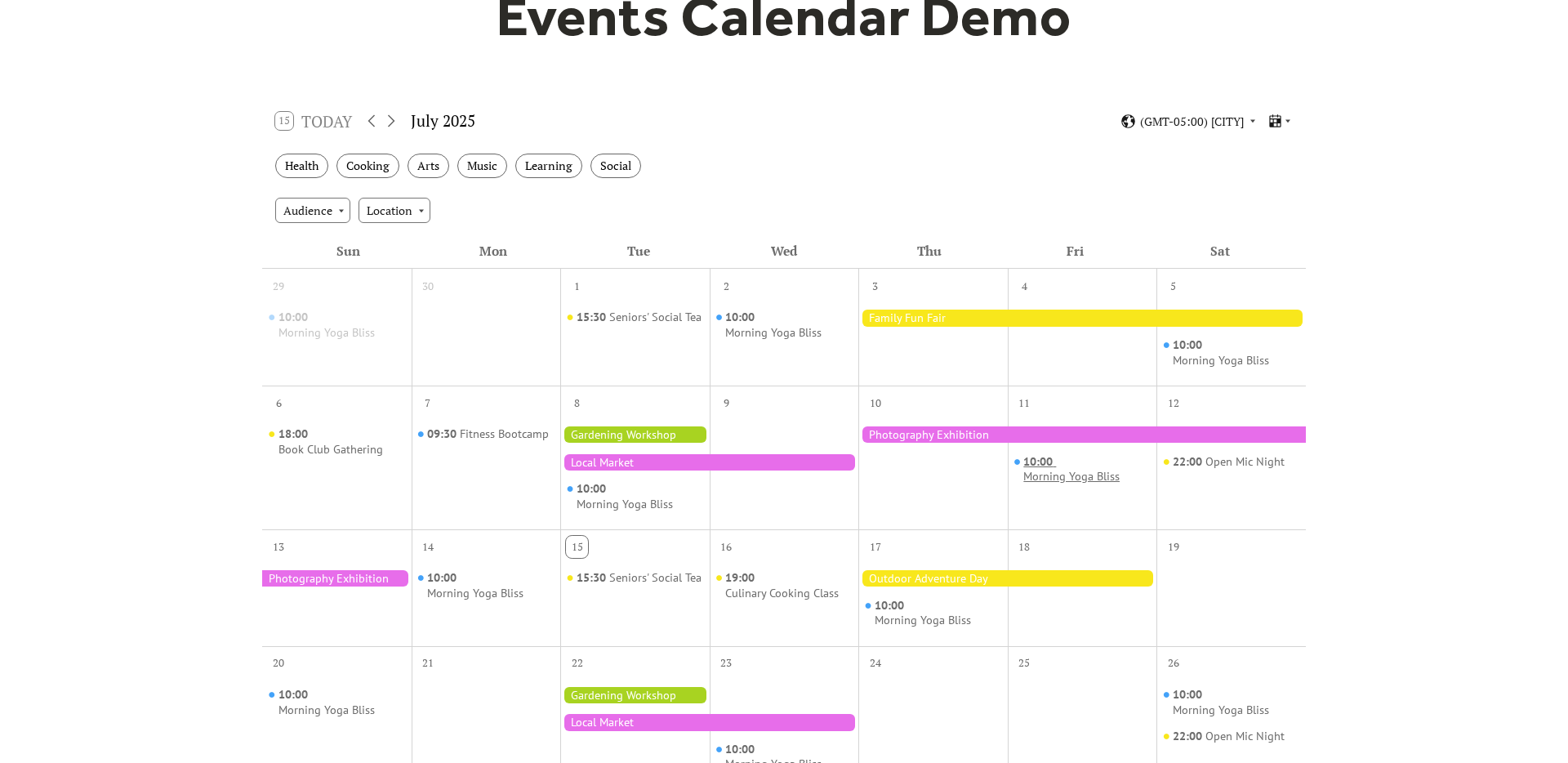 click on "Morning Yoga Bliss" at bounding box center (1071, 476) 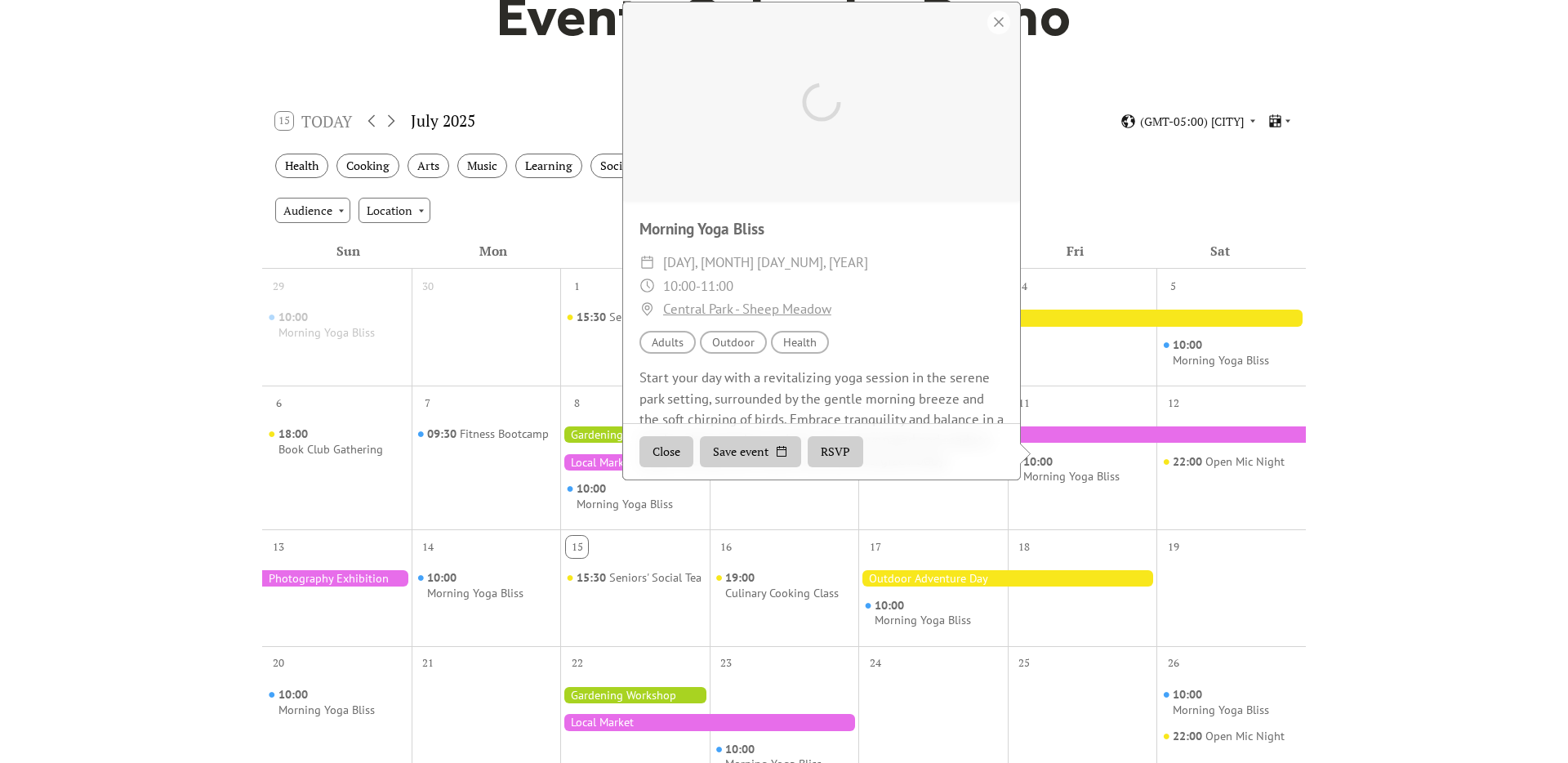 scroll, scrollTop: 61, scrollLeft: 0, axis: vertical 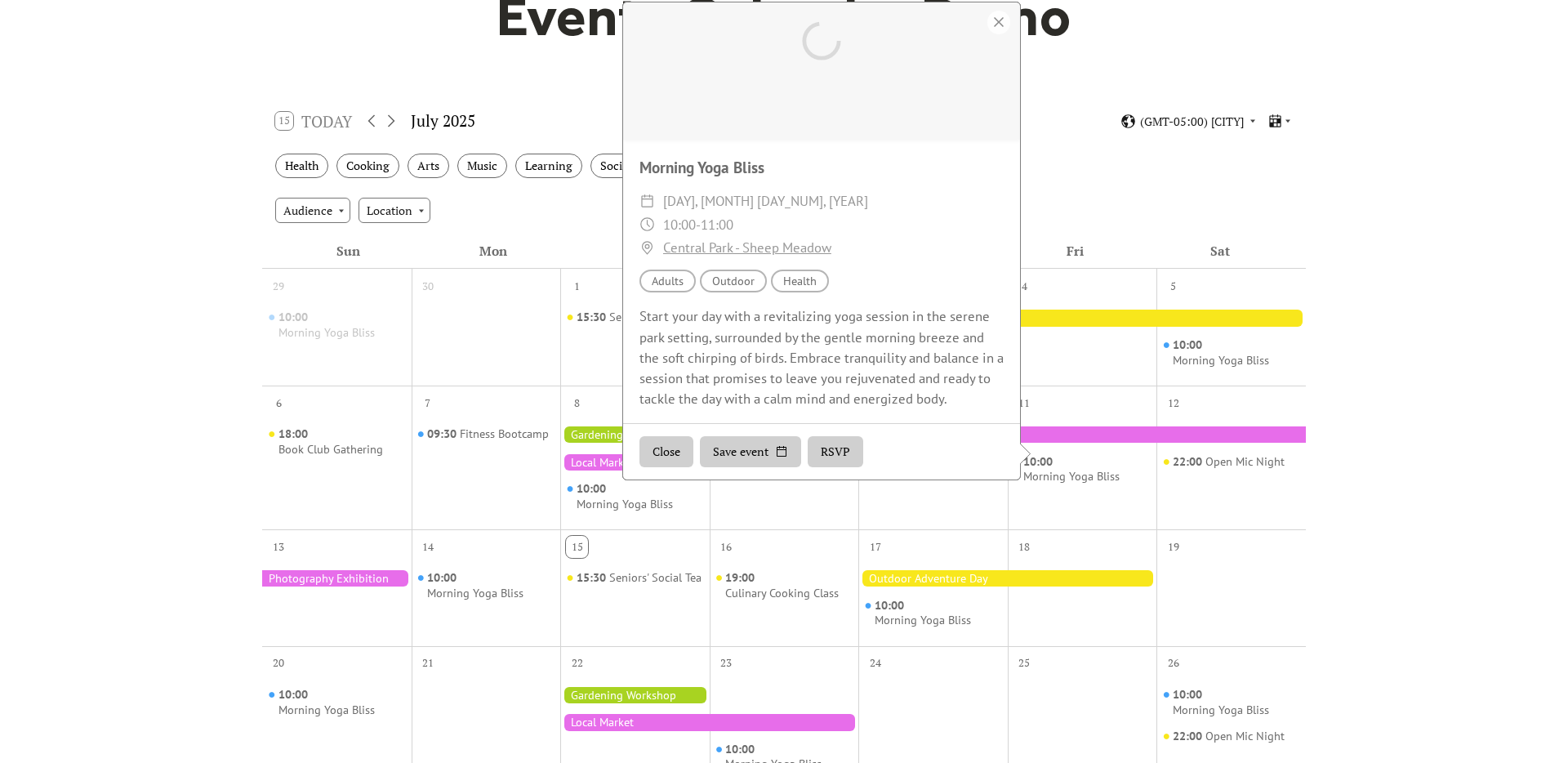 click on "16" at bounding box center [784, 545] 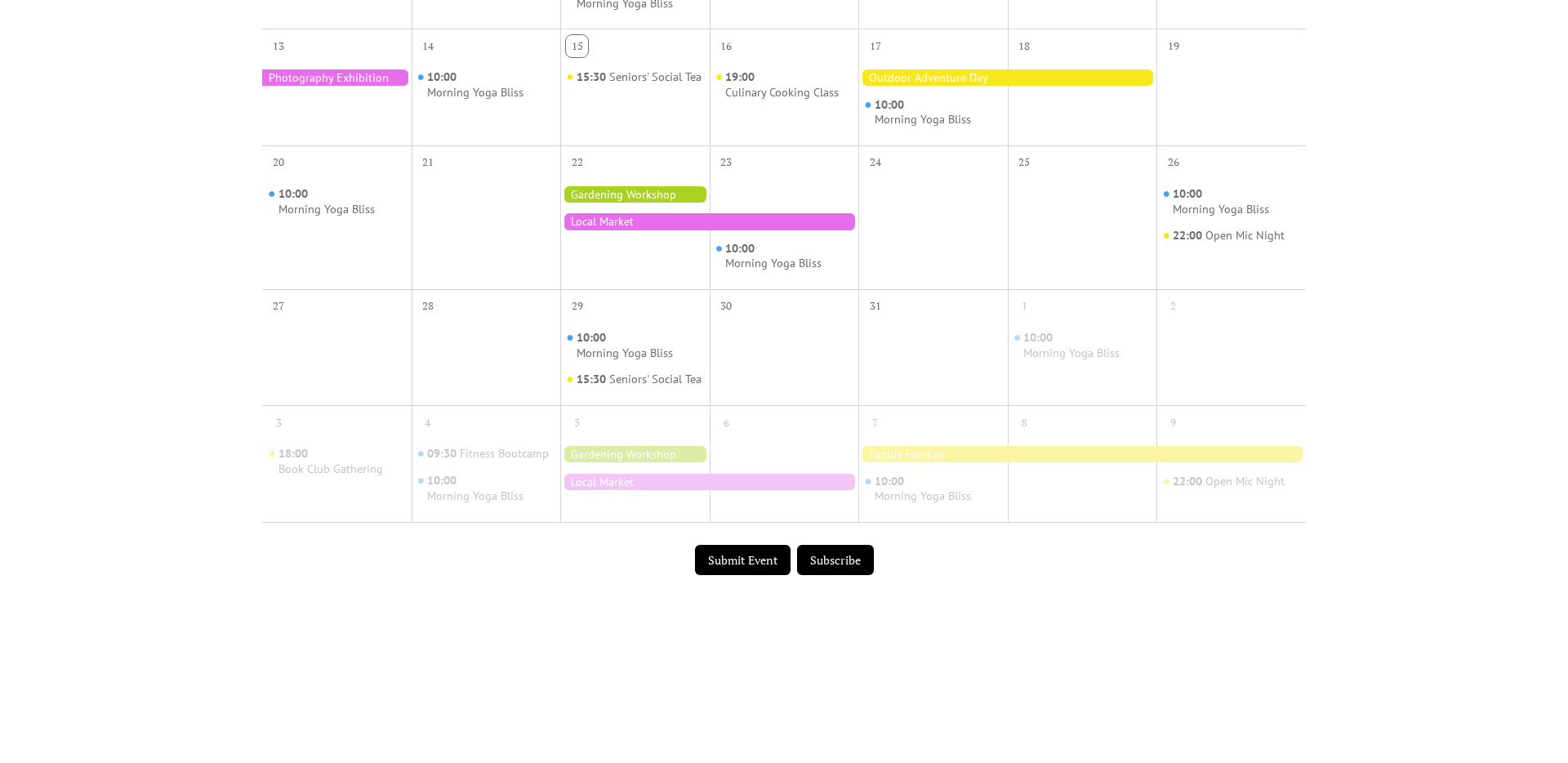 scroll, scrollTop: 1192, scrollLeft: 0, axis: vertical 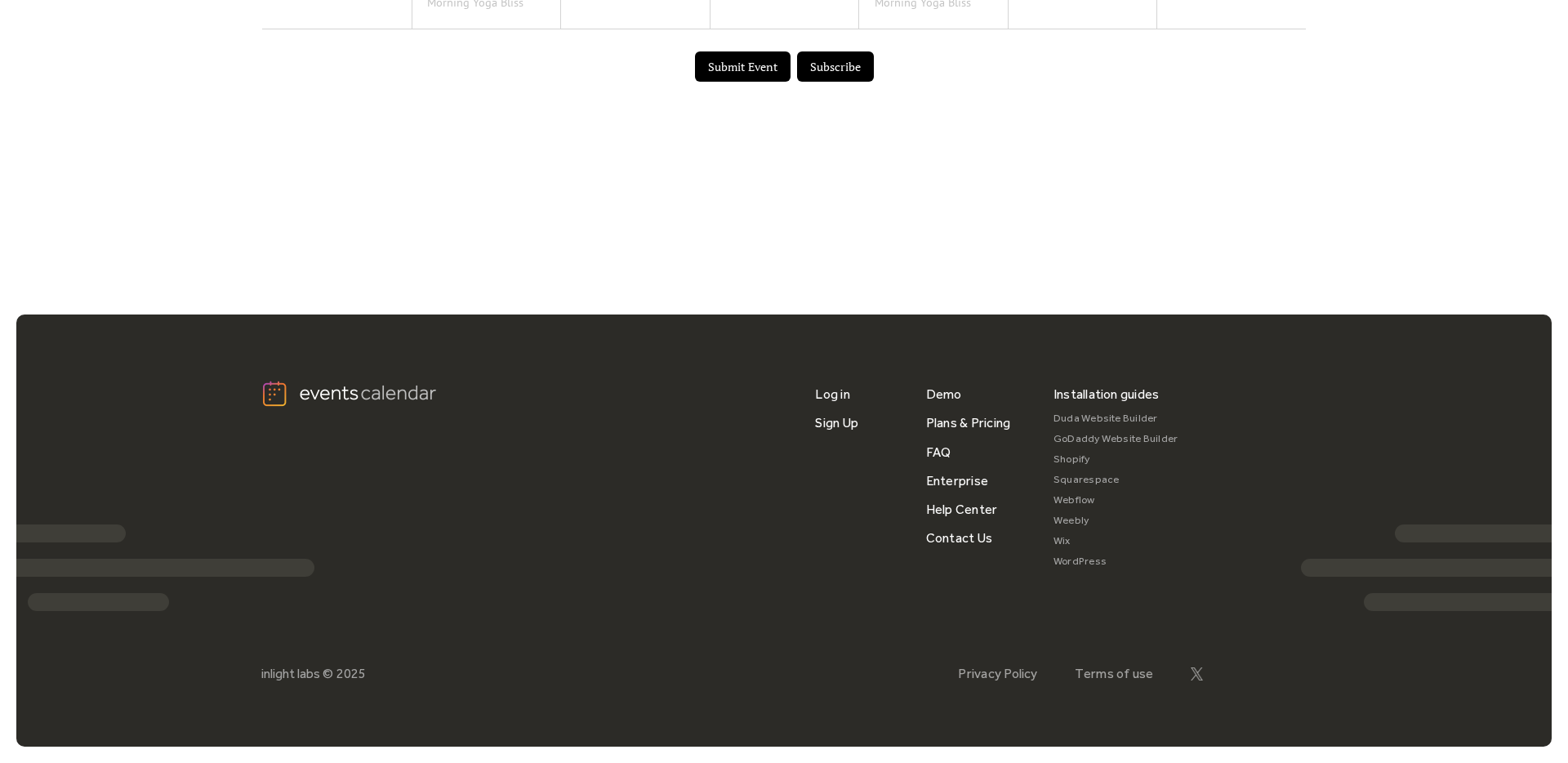 click on "Weebly" at bounding box center (1116, 520) 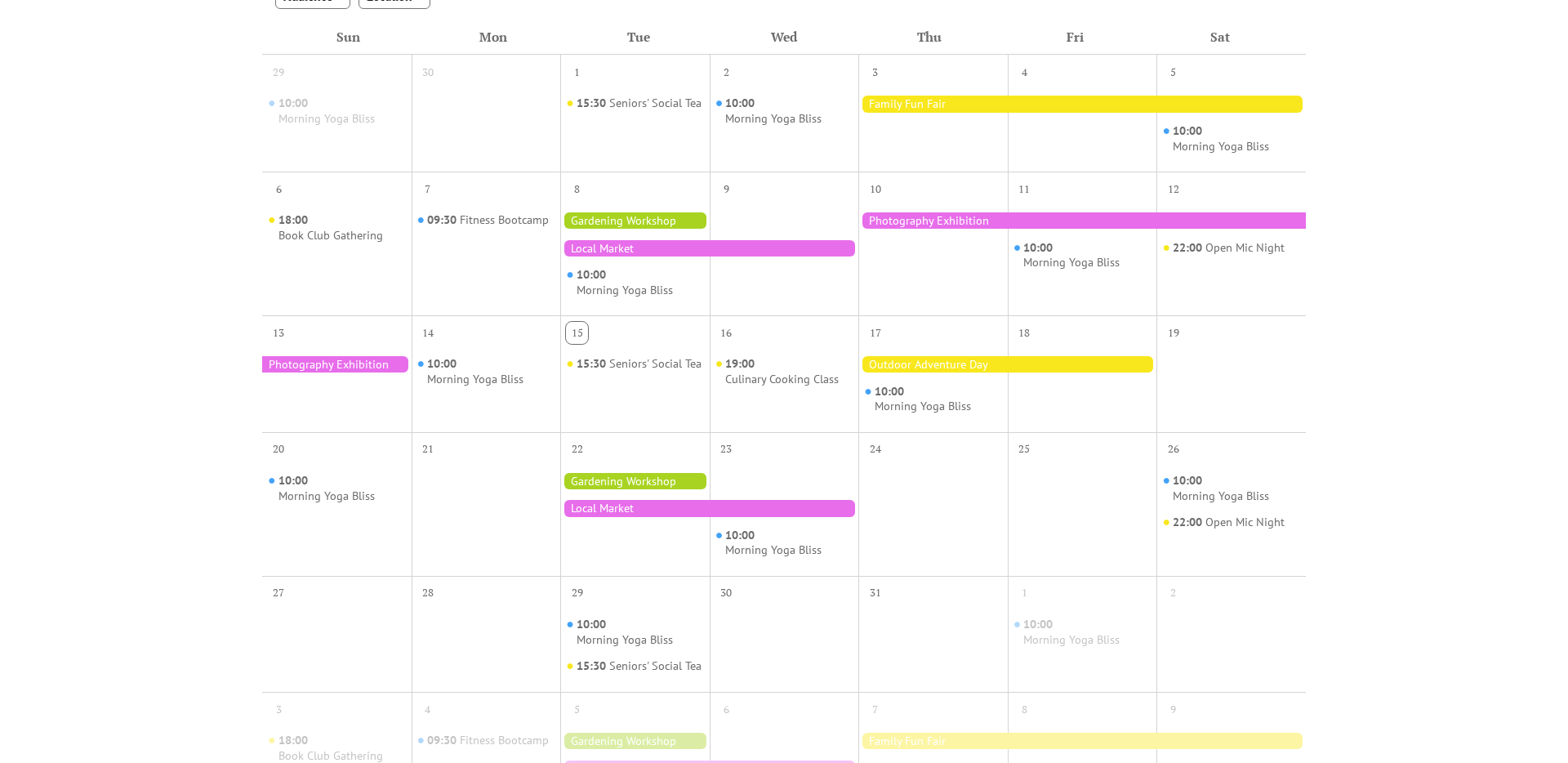 scroll, scrollTop: 0, scrollLeft: 0, axis: both 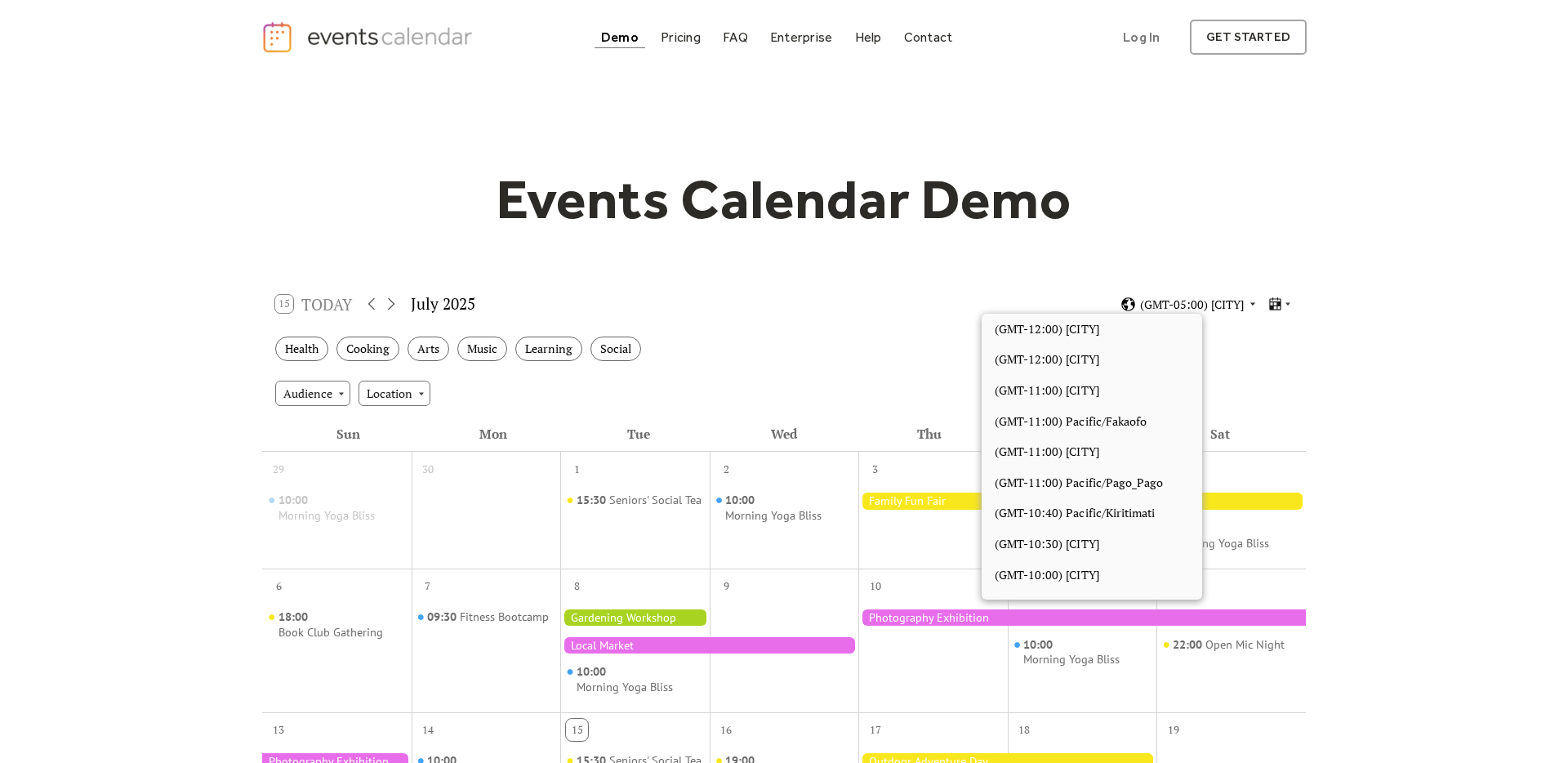 click on "(GMT-05:00) [CITY]" at bounding box center (1192, 305) 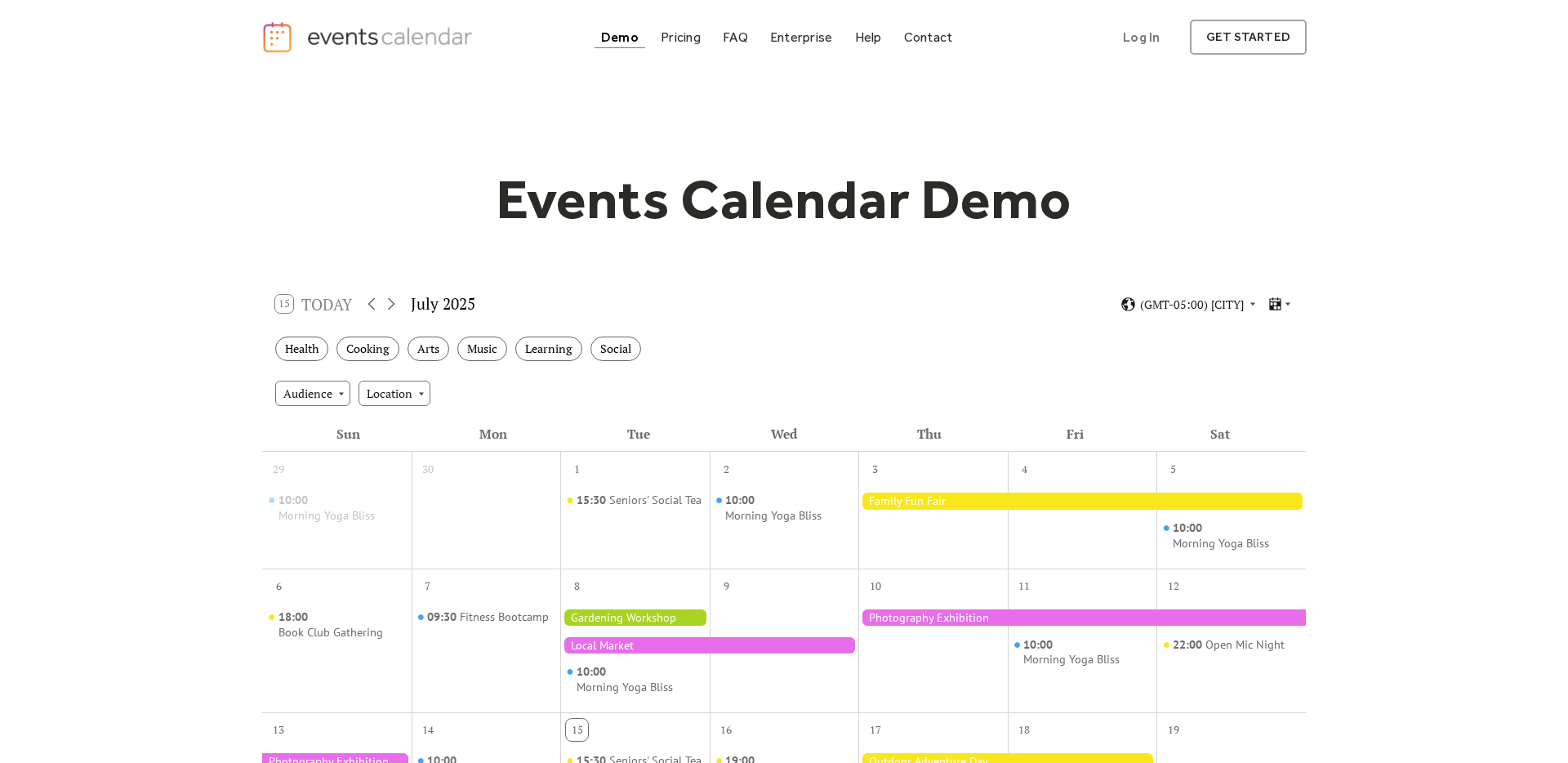 click on "[NUM] [MONTH] [YEAR] (GMT-05:00) [CITY]" at bounding box center (784, 304) 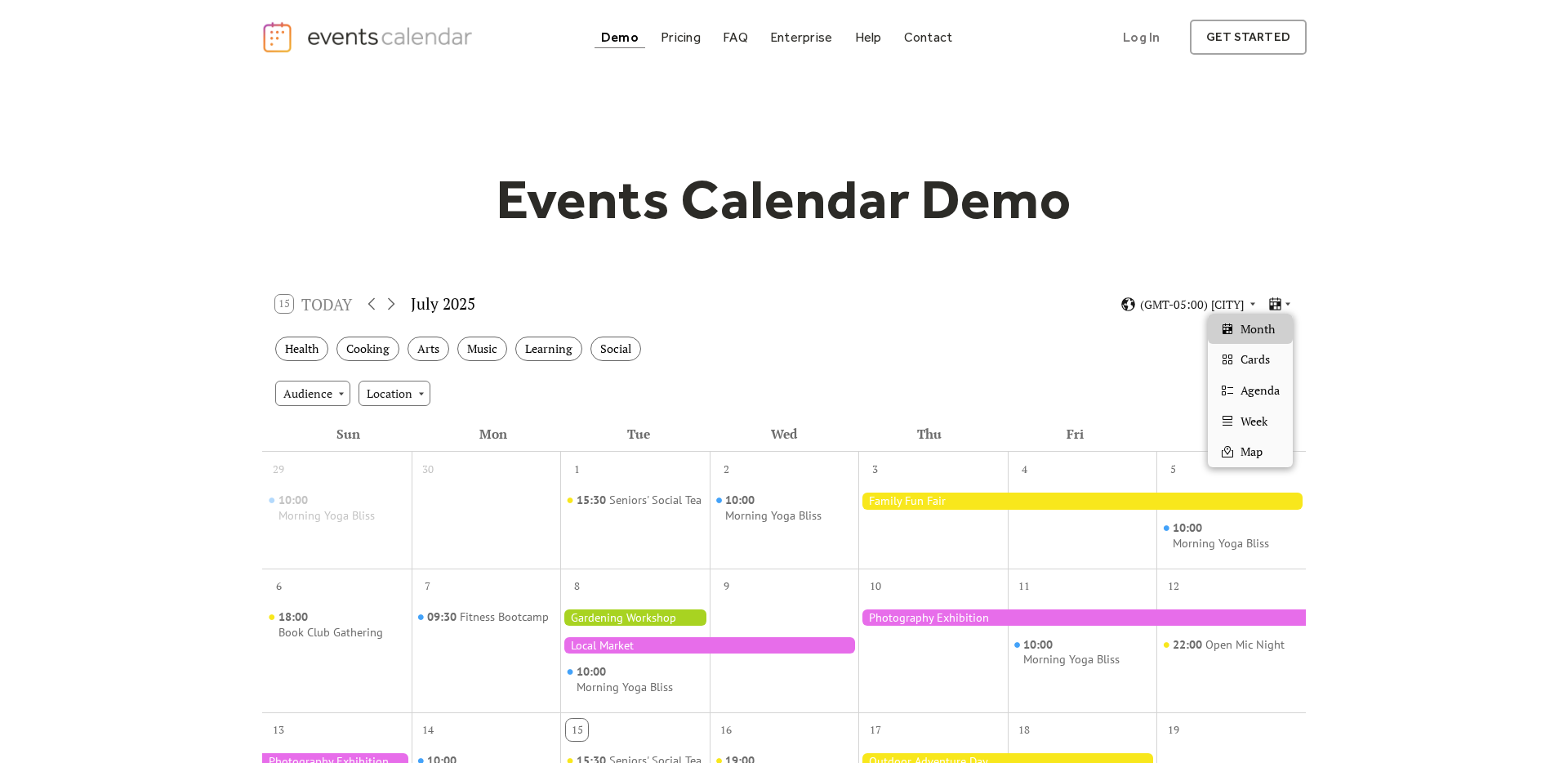 click on "Events Calendar Demo Loading the Events Calendar..." at bounding box center (784, 717) 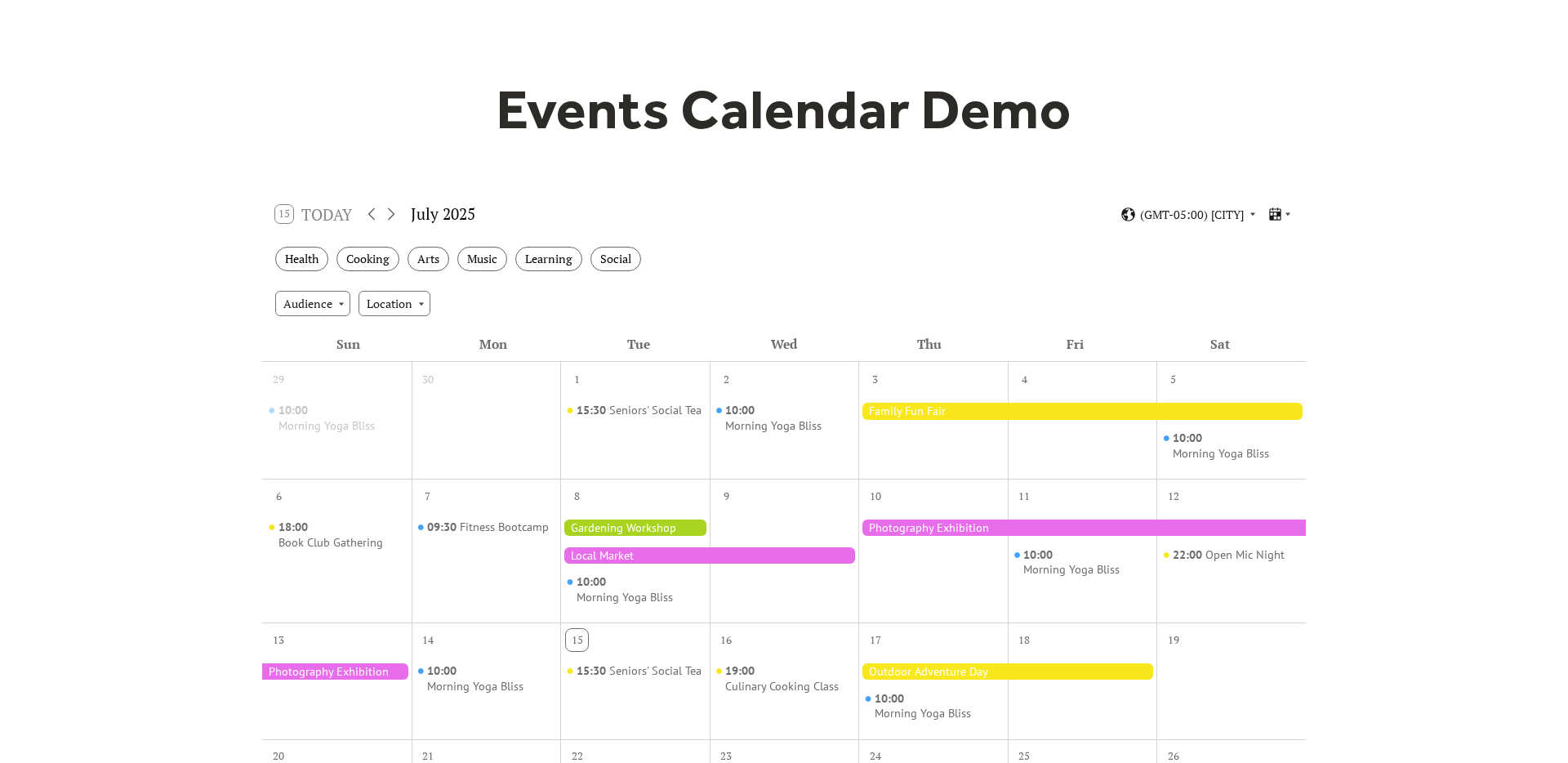 scroll, scrollTop: 94, scrollLeft: 0, axis: vertical 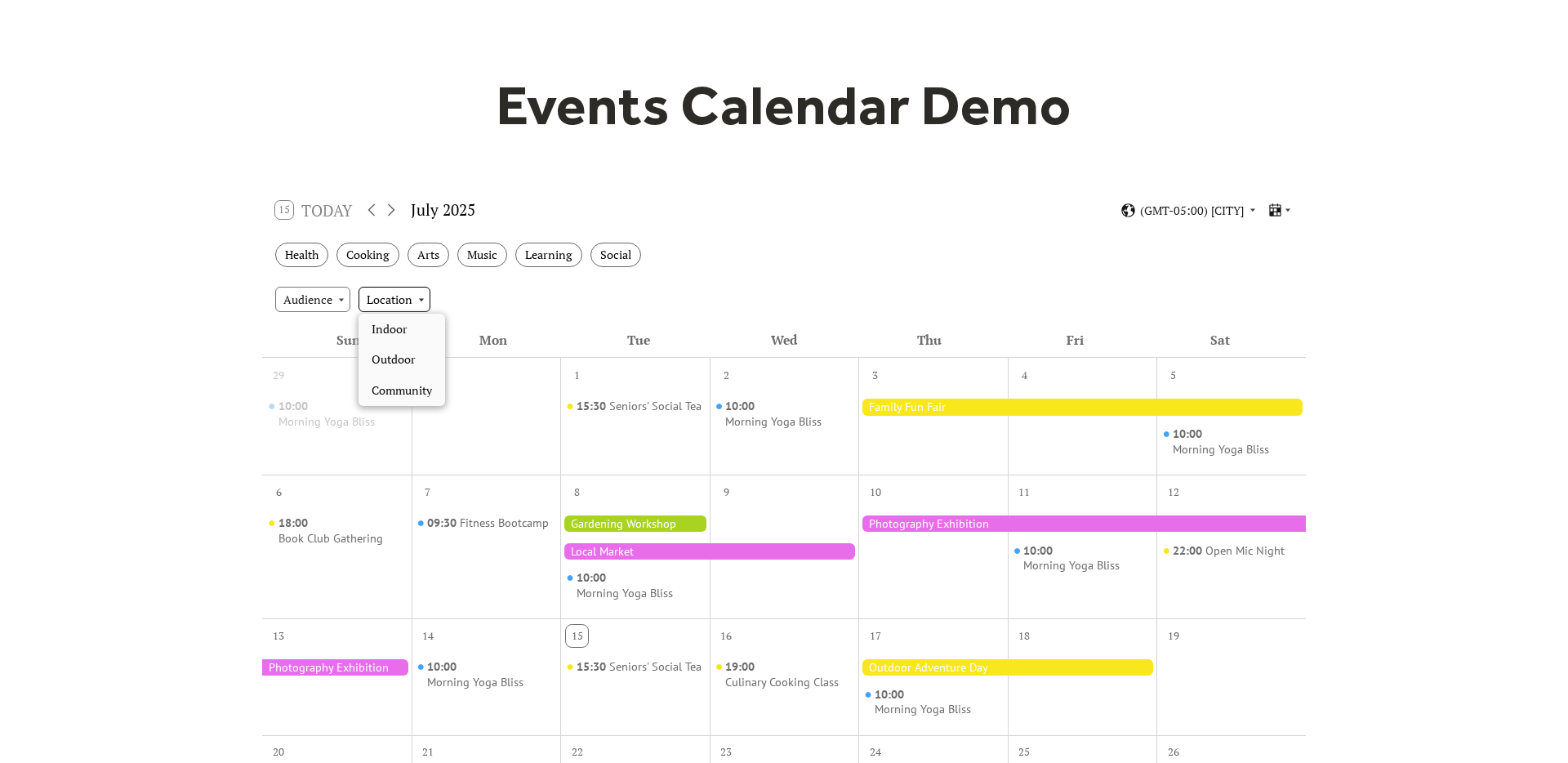 click on "Location" at bounding box center (394, 299) 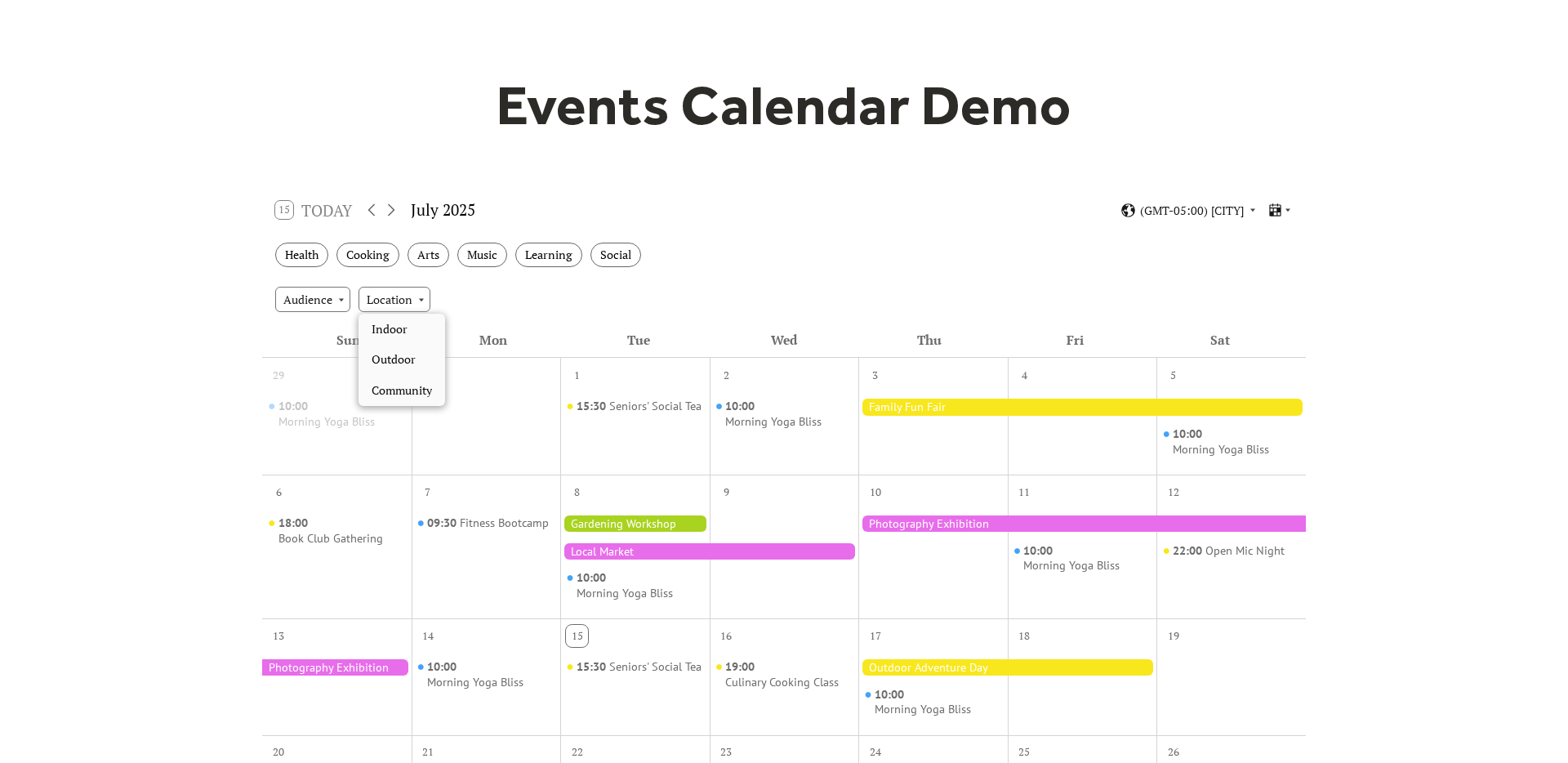 click on "Audience Location" at bounding box center (784, 299) 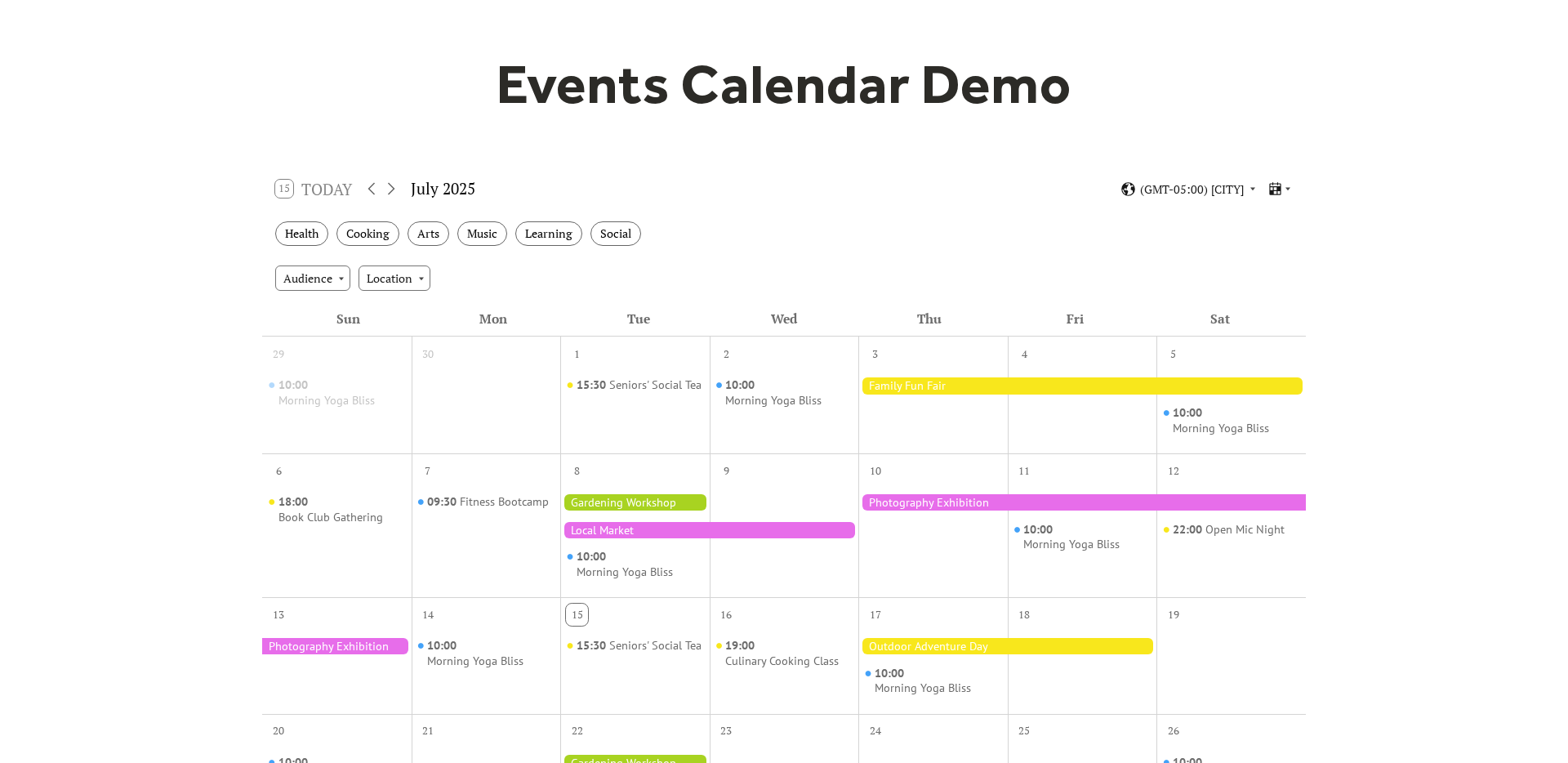 scroll, scrollTop: 0, scrollLeft: 0, axis: both 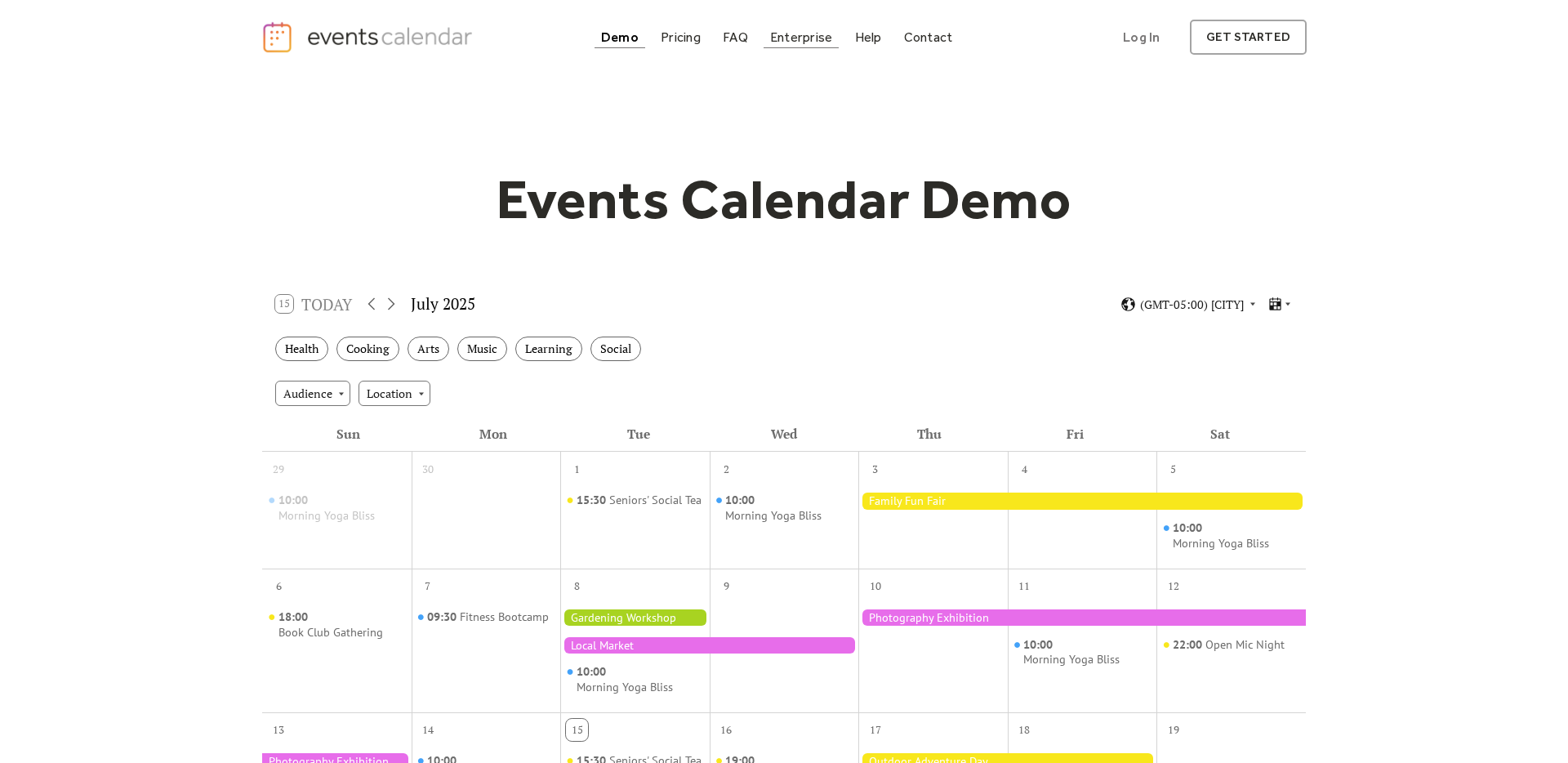 click on "Enterprise" at bounding box center (801, 37) 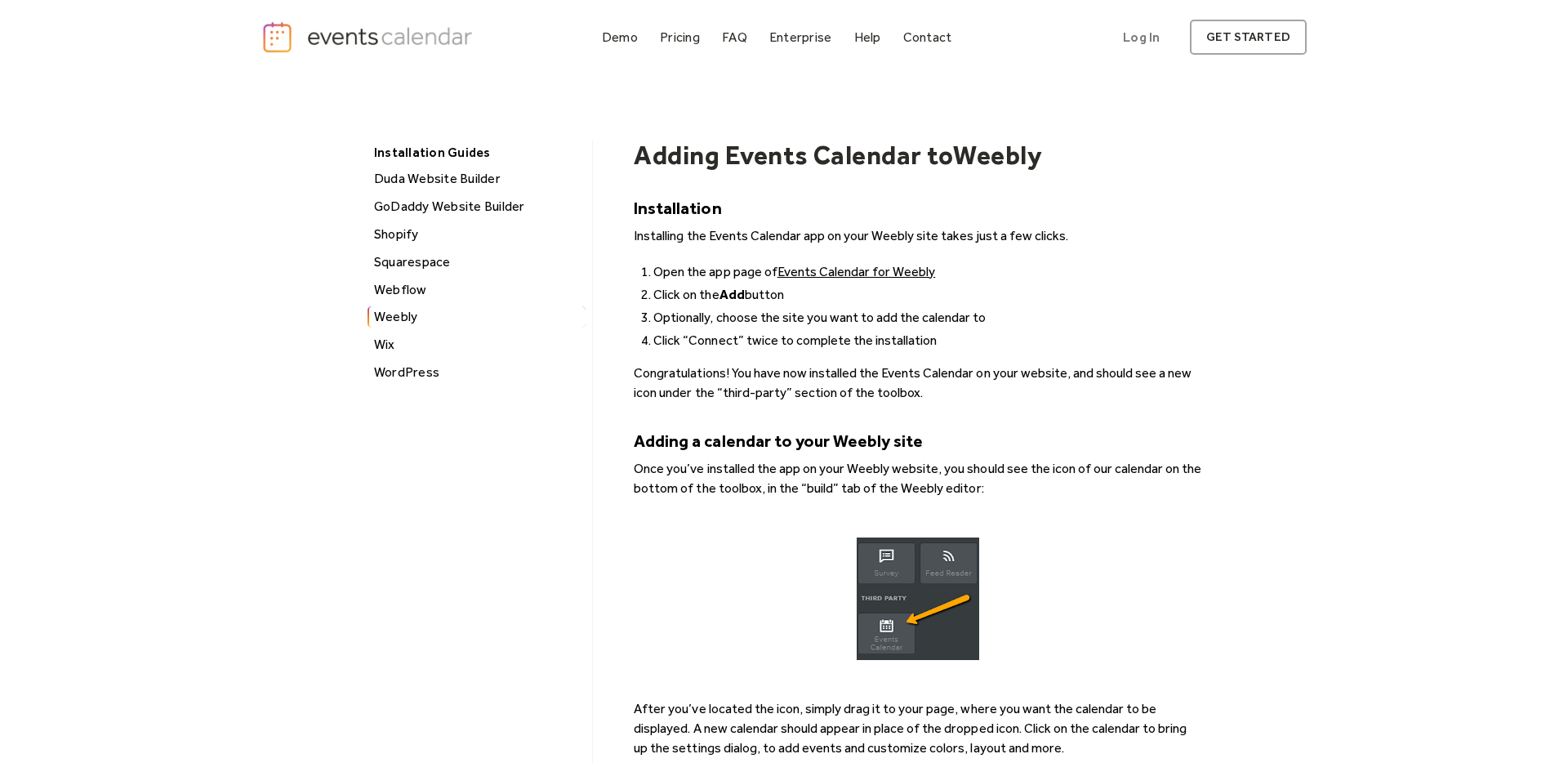 scroll, scrollTop: 0, scrollLeft: 0, axis: both 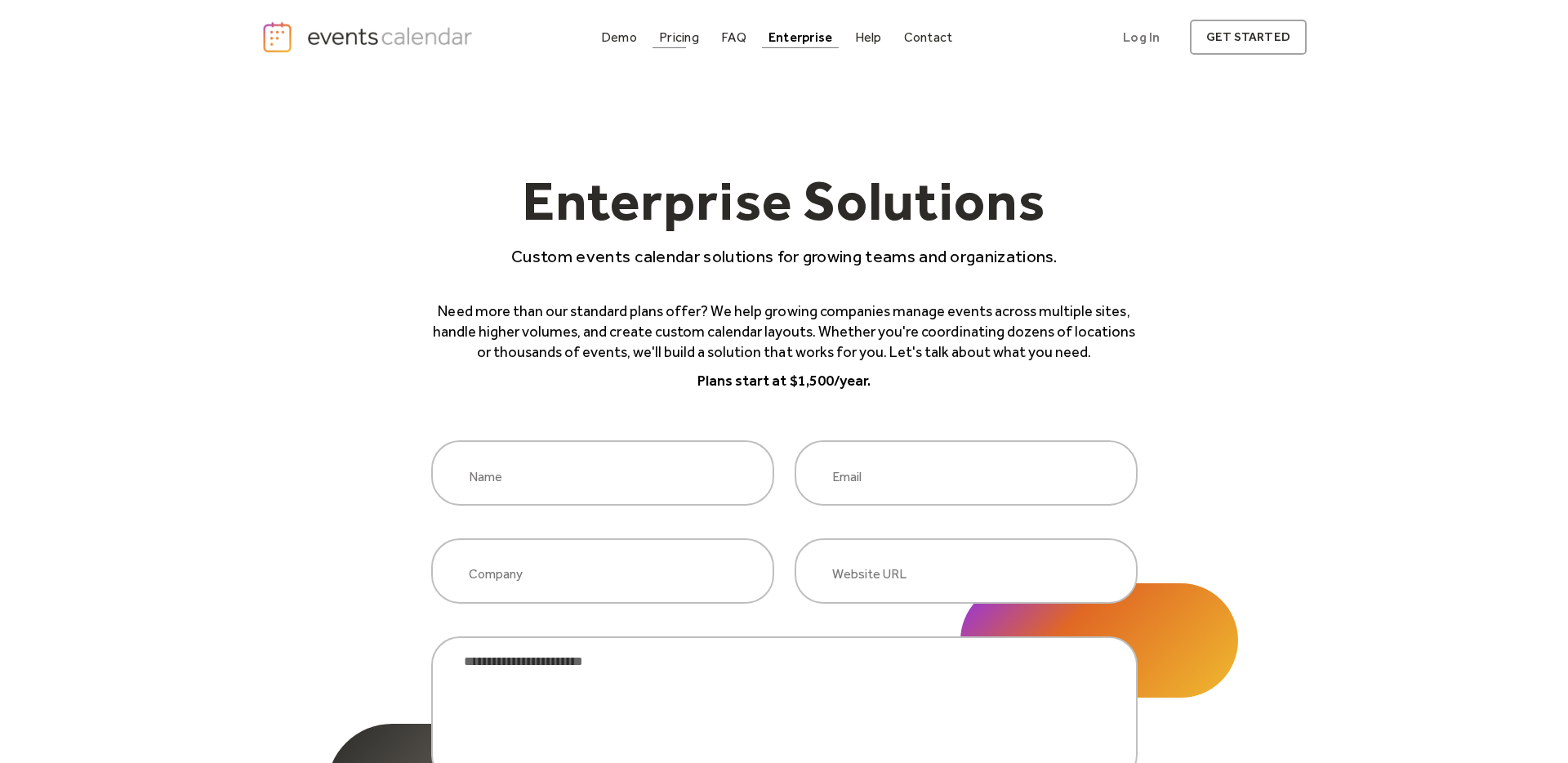 click on "Demo Pricing FAQ Enterprise Help Contact Log In Get Started Log In get started" at bounding box center [784, 37] 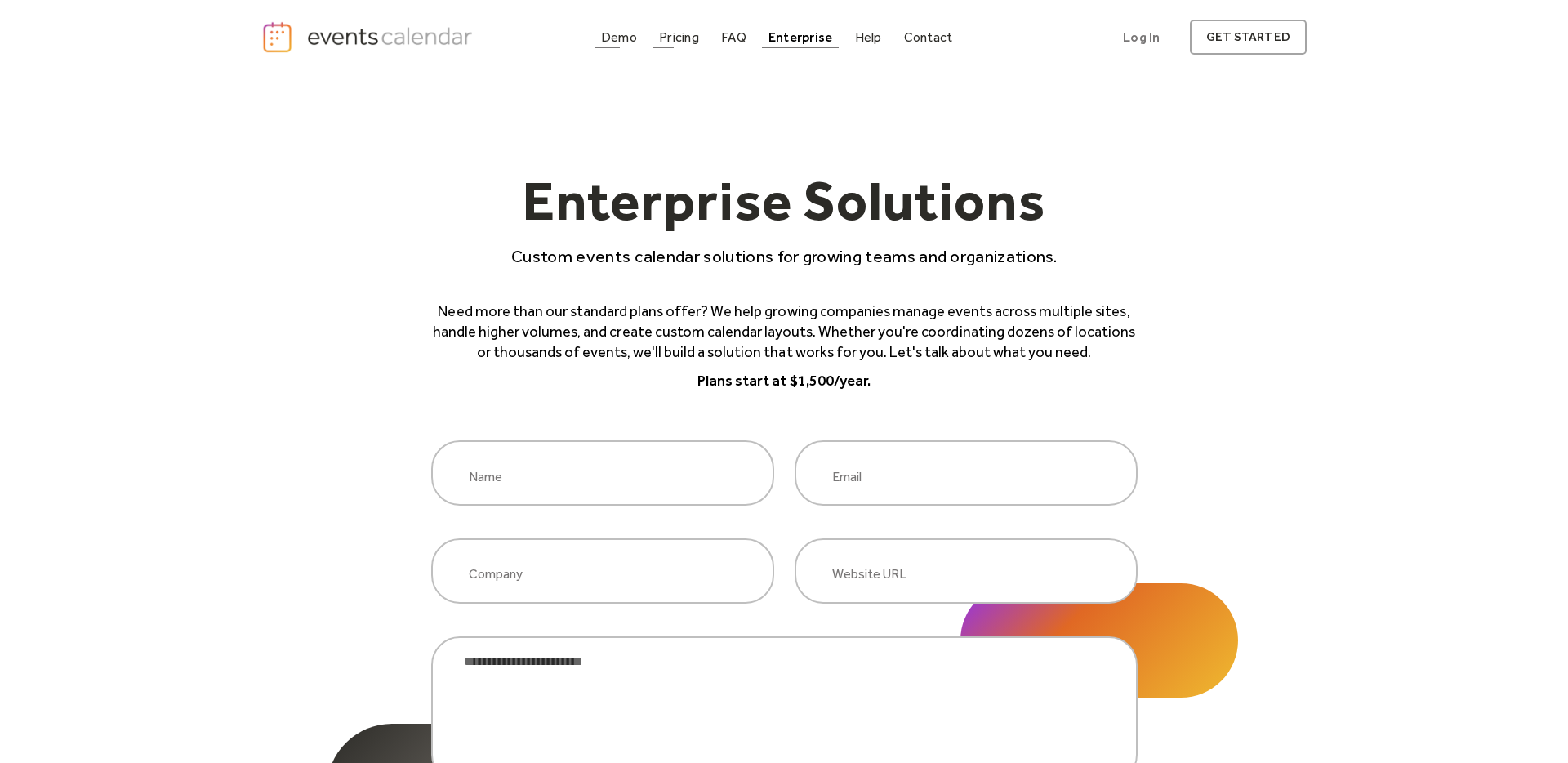 click on "Demo" at bounding box center (619, 37) 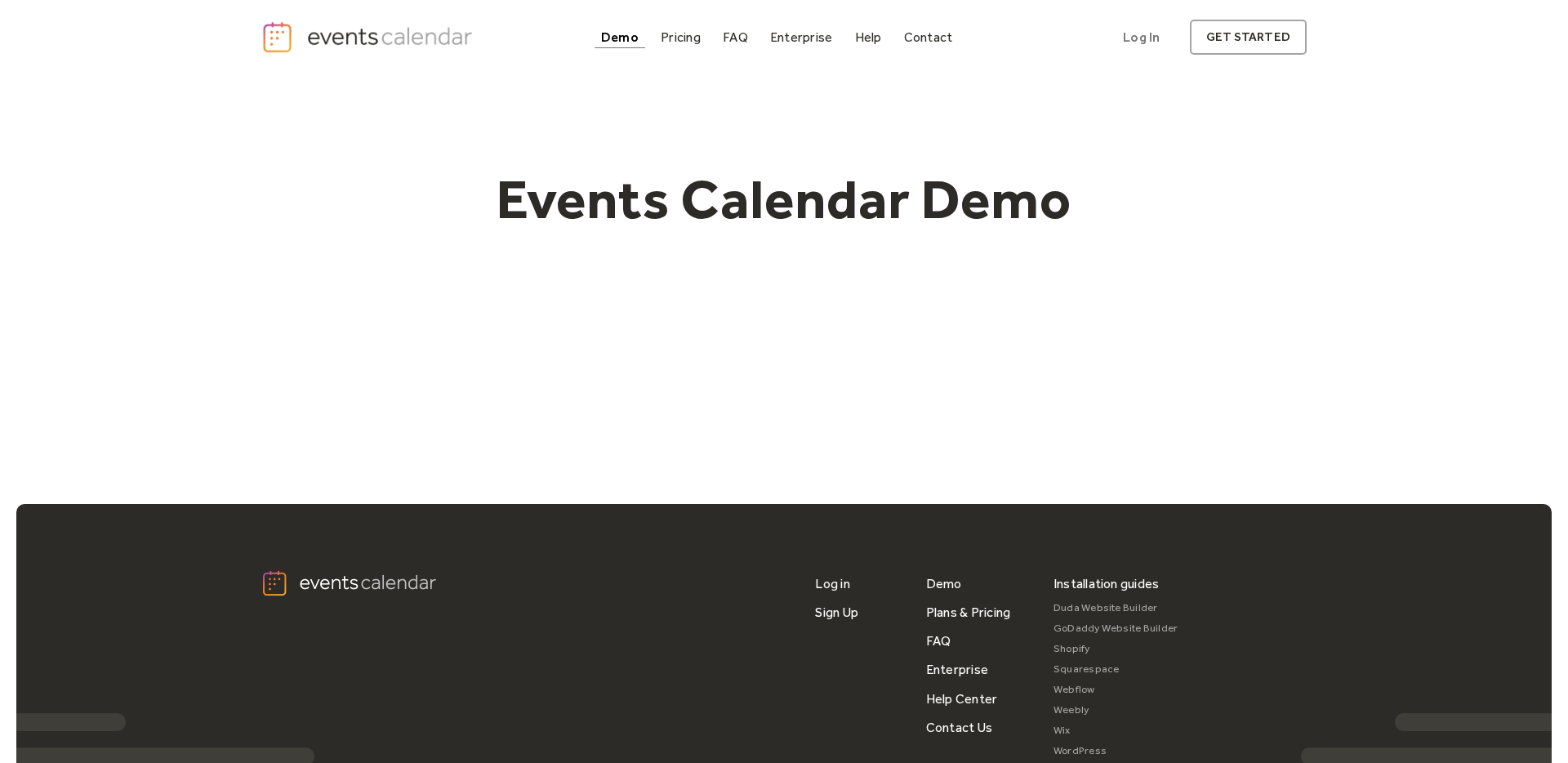 scroll, scrollTop: 0, scrollLeft: 0, axis: both 